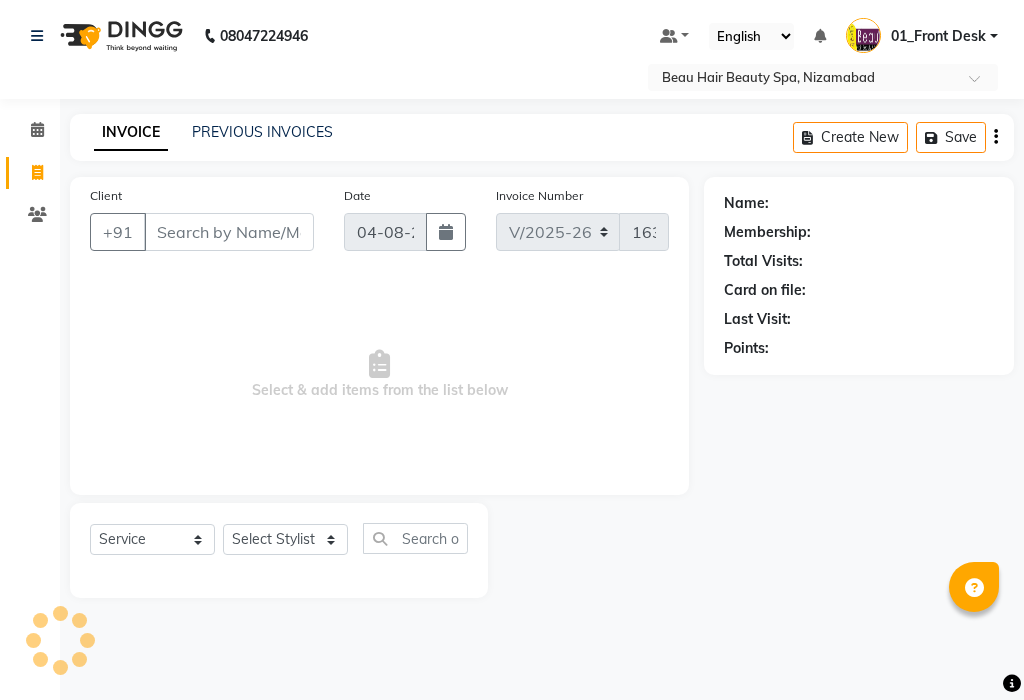 select on "3470" 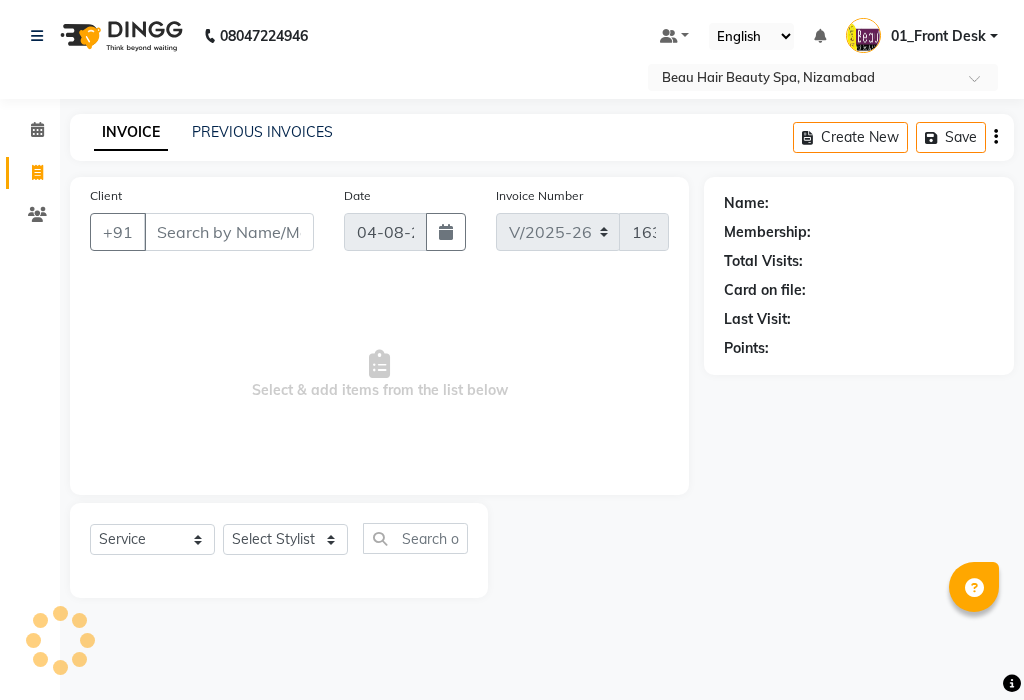click on "Client" at bounding box center (229, 232) 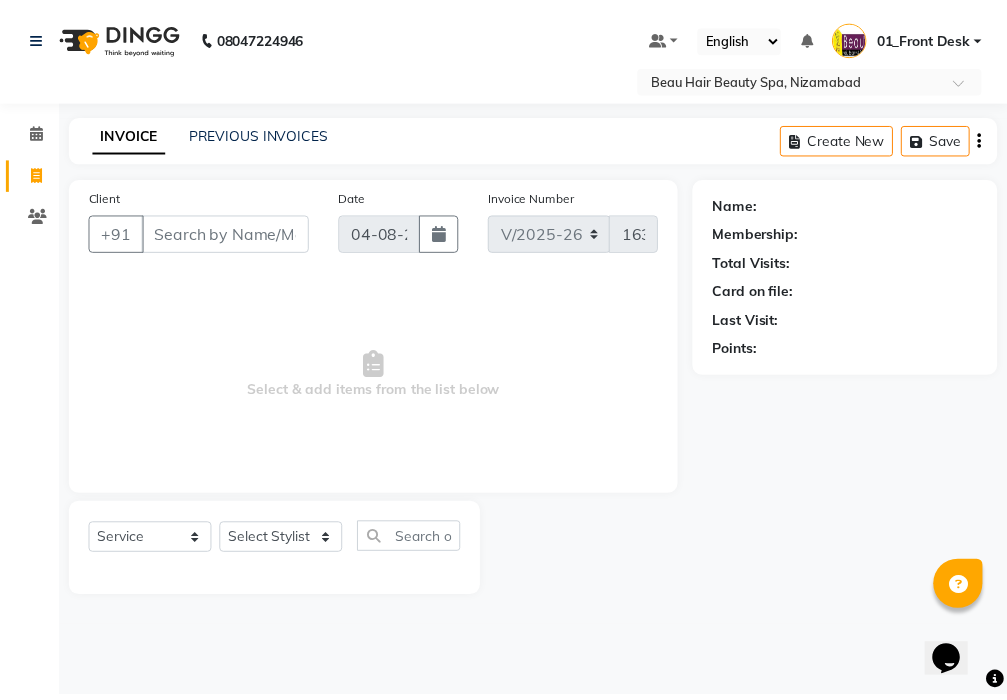 scroll, scrollTop: 0, scrollLeft: 0, axis: both 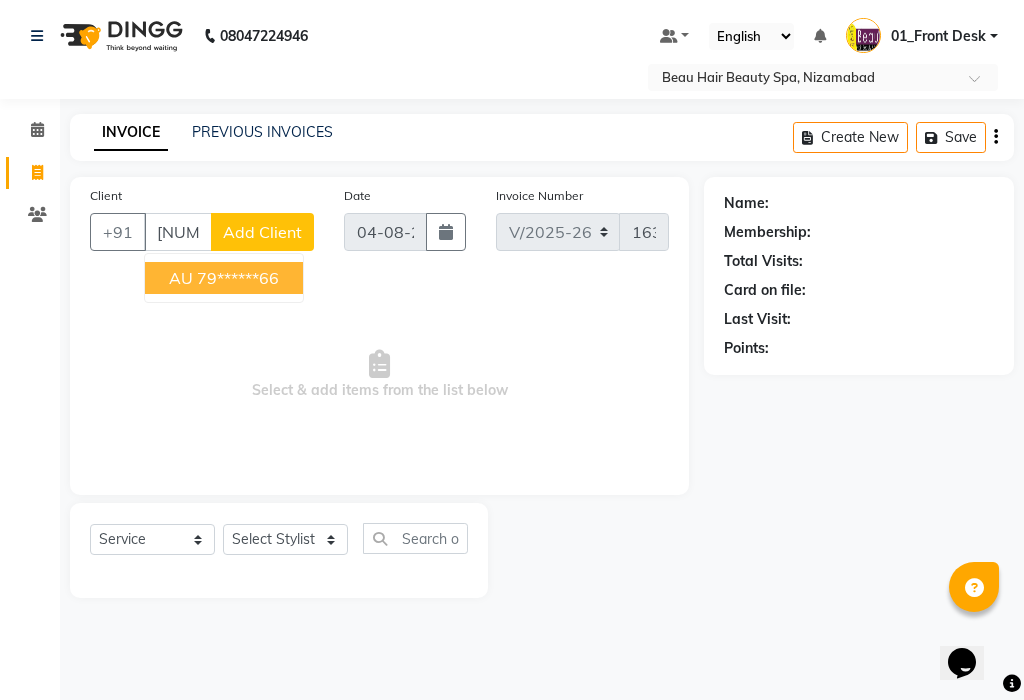 click on "AU [PHONE]" at bounding box center [224, 278] 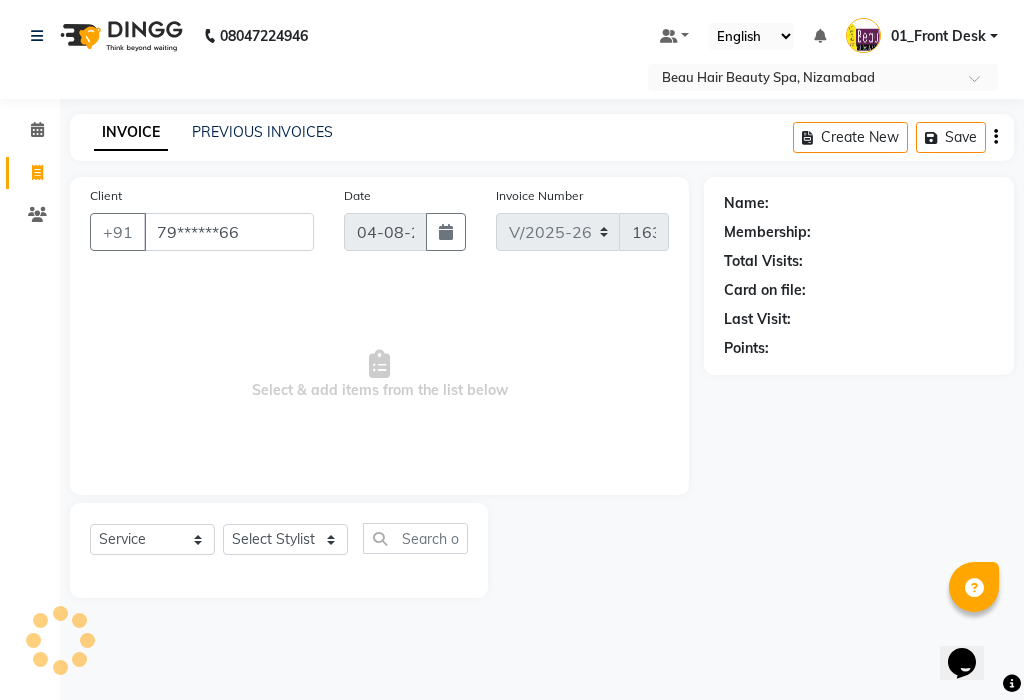 type on "79******66" 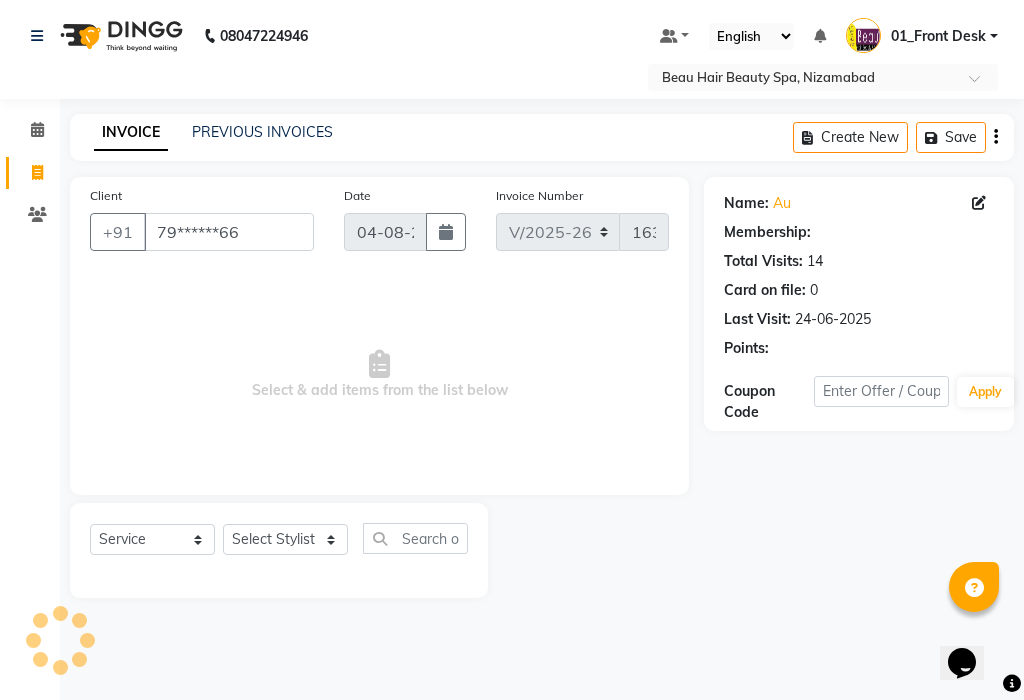 select on "1: Object" 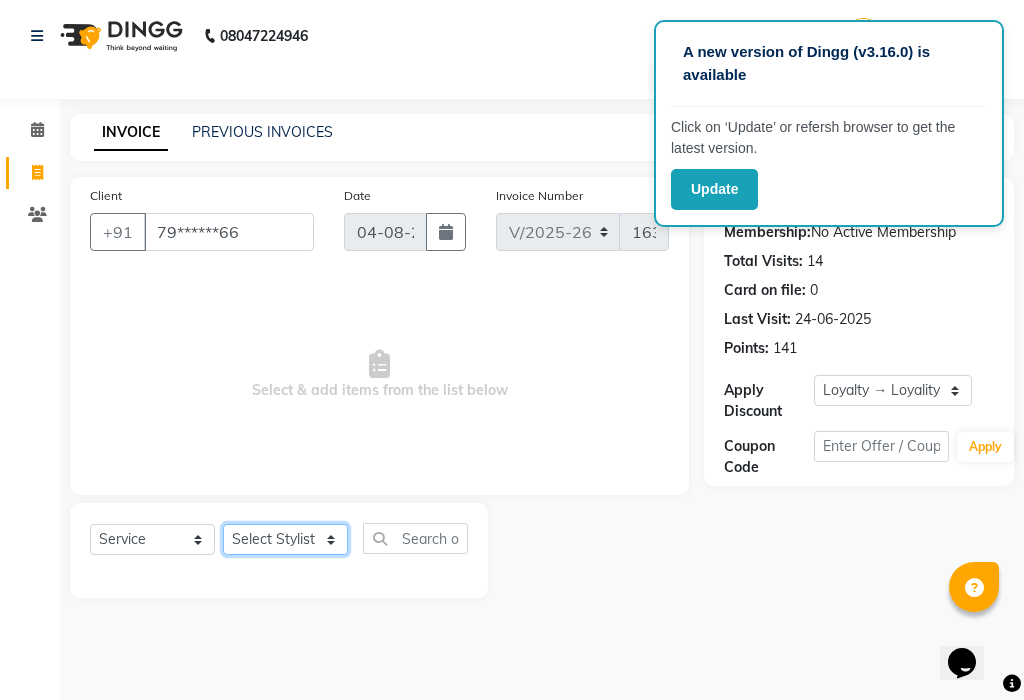 click on "Select Stylist 01_Front Desk 04_Lavanya 07_Manjushree 11_Ramesh 15_Adrish 26_Srinivas 99_Vishal Sir" 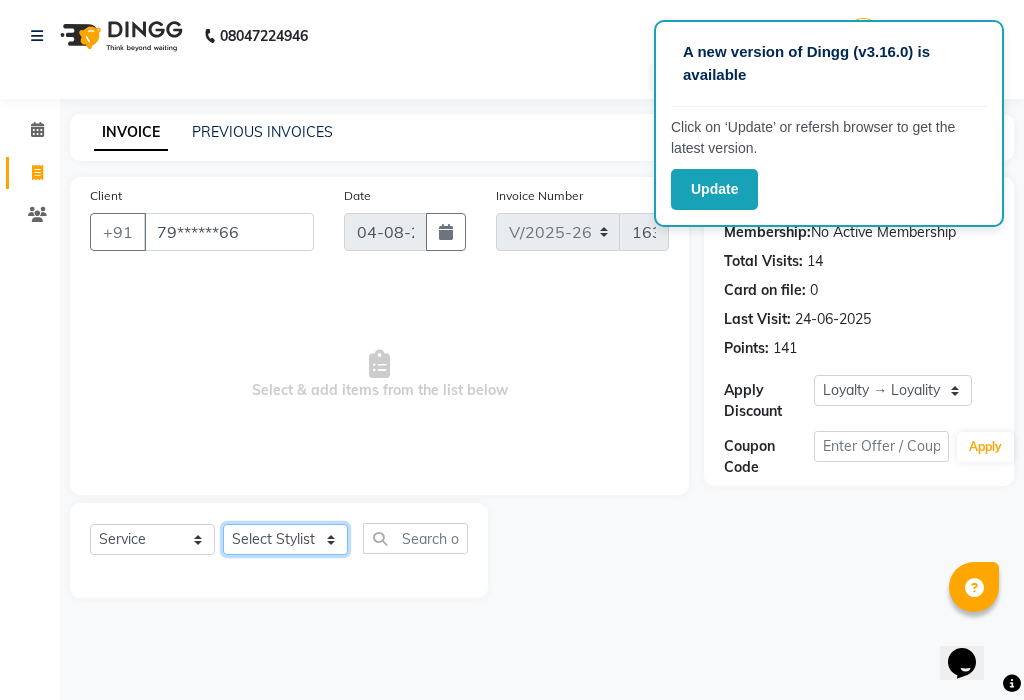 select on "15615" 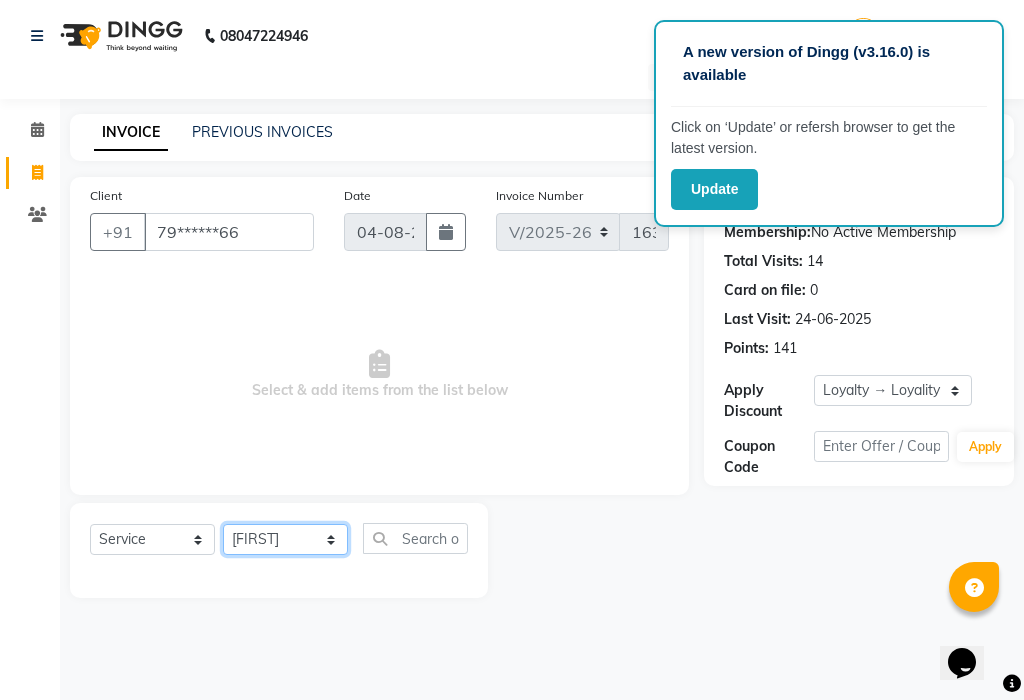 click on "Select Stylist 01_Front Desk 04_Lavanya 07_Manjushree 11_Ramesh 15_Adrish 26_Srinivas 99_Vishal Sir" 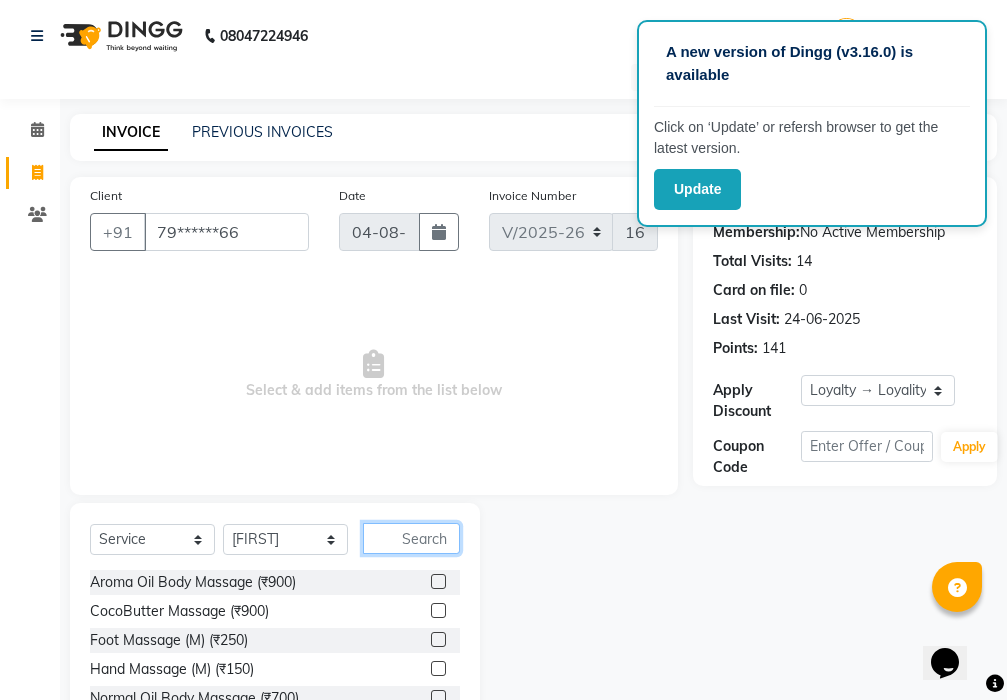 click 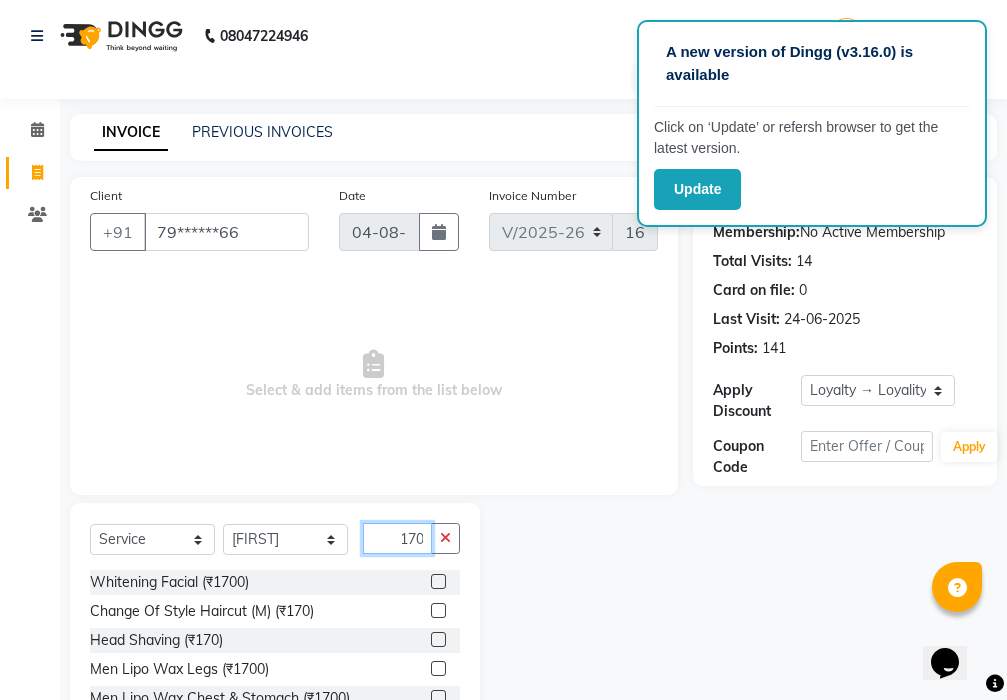 scroll, scrollTop: 0, scrollLeft: 10, axis: horizontal 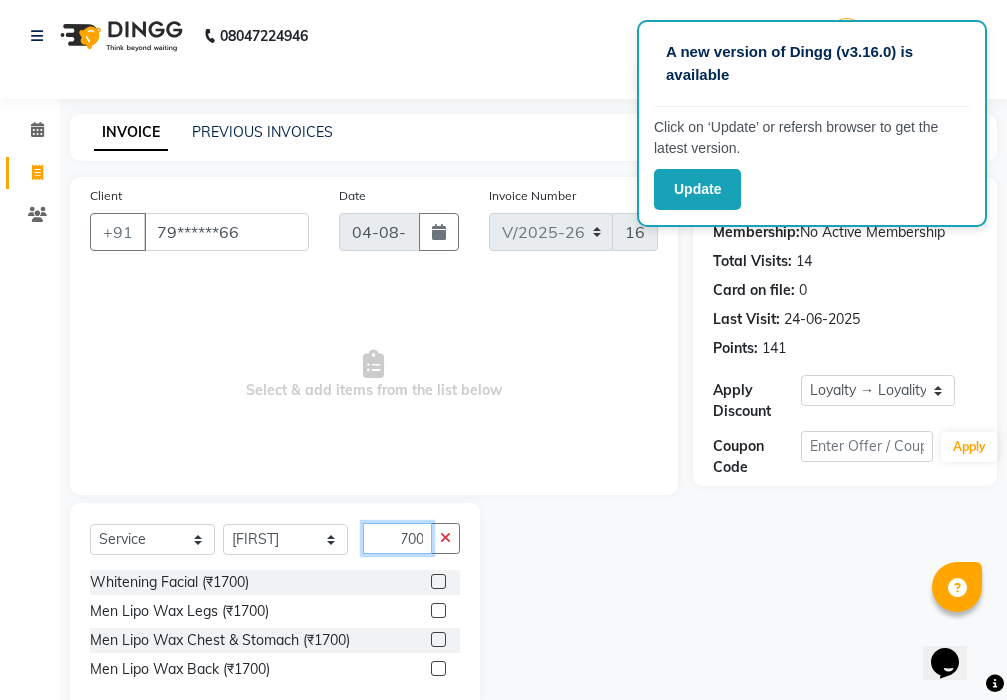 type on "1700" 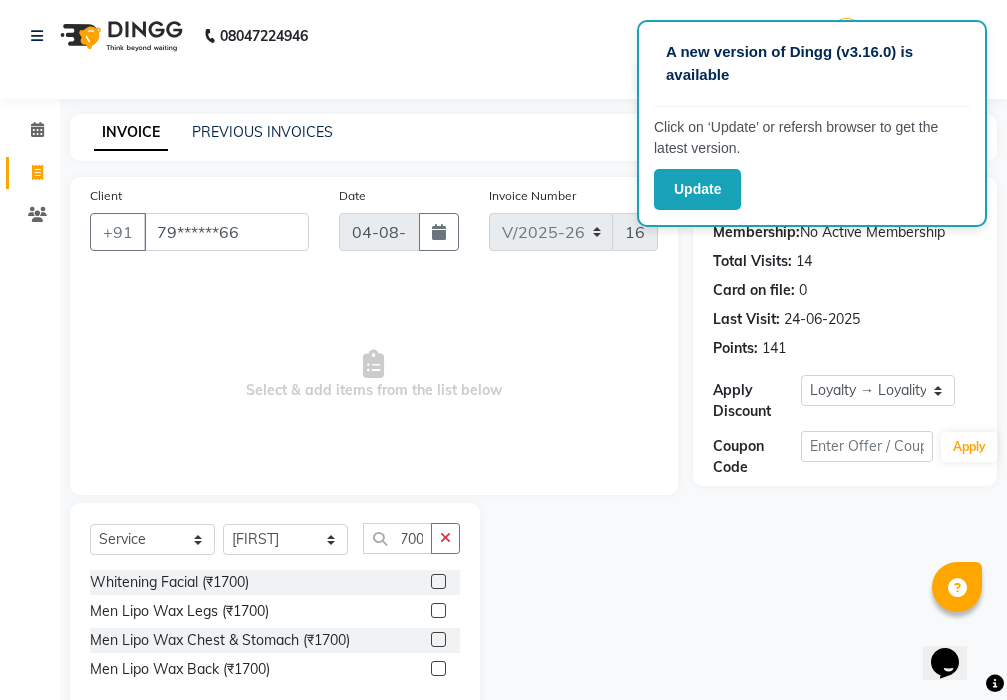 scroll, scrollTop: 0, scrollLeft: 0, axis: both 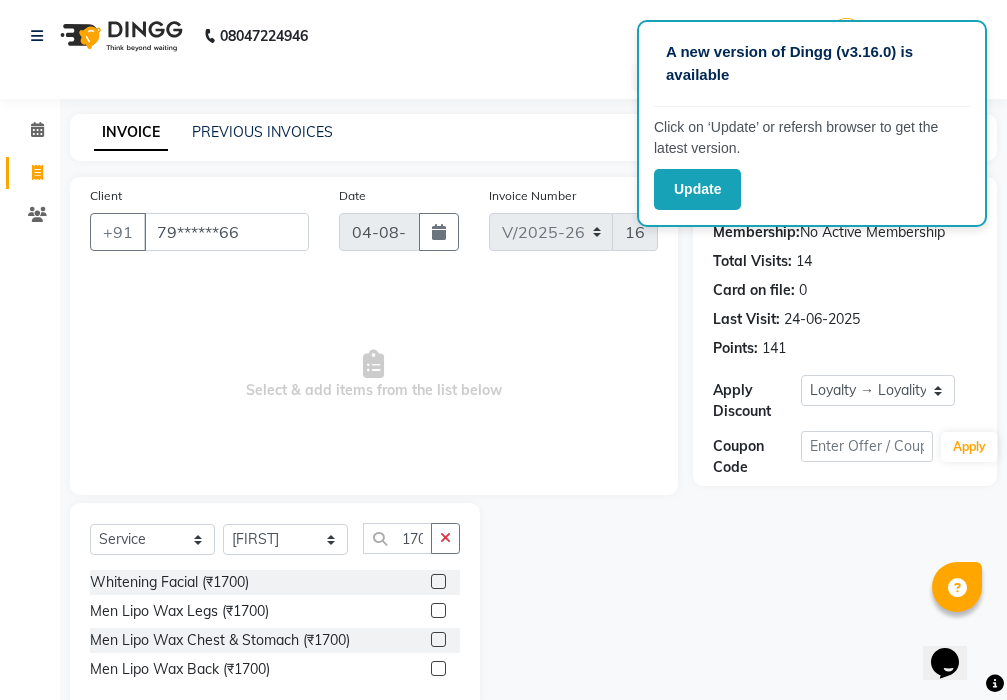 click 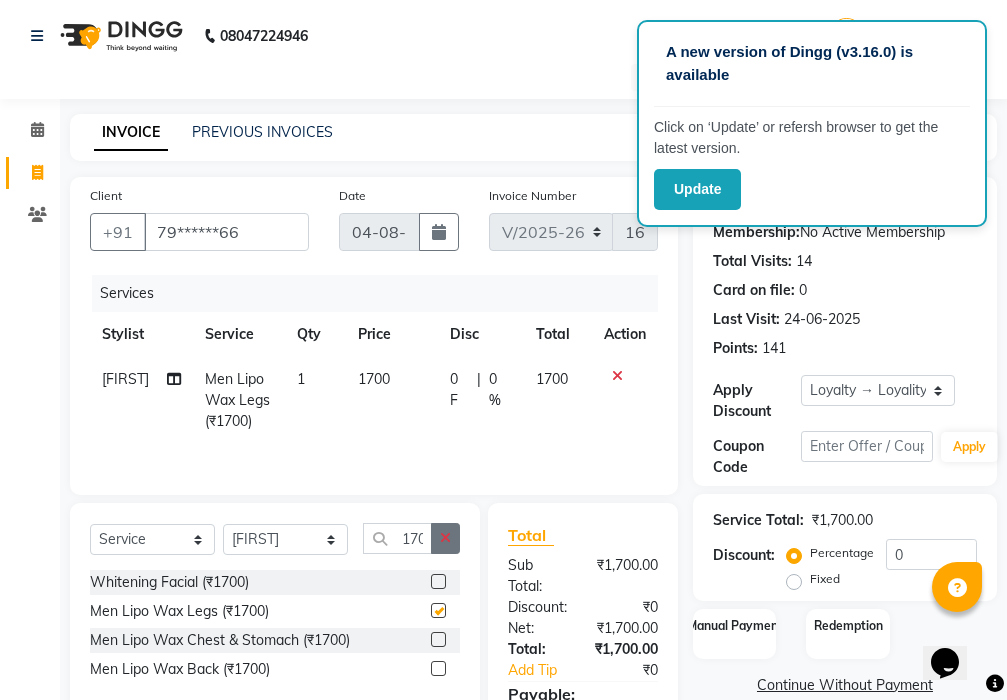 checkbox on "false" 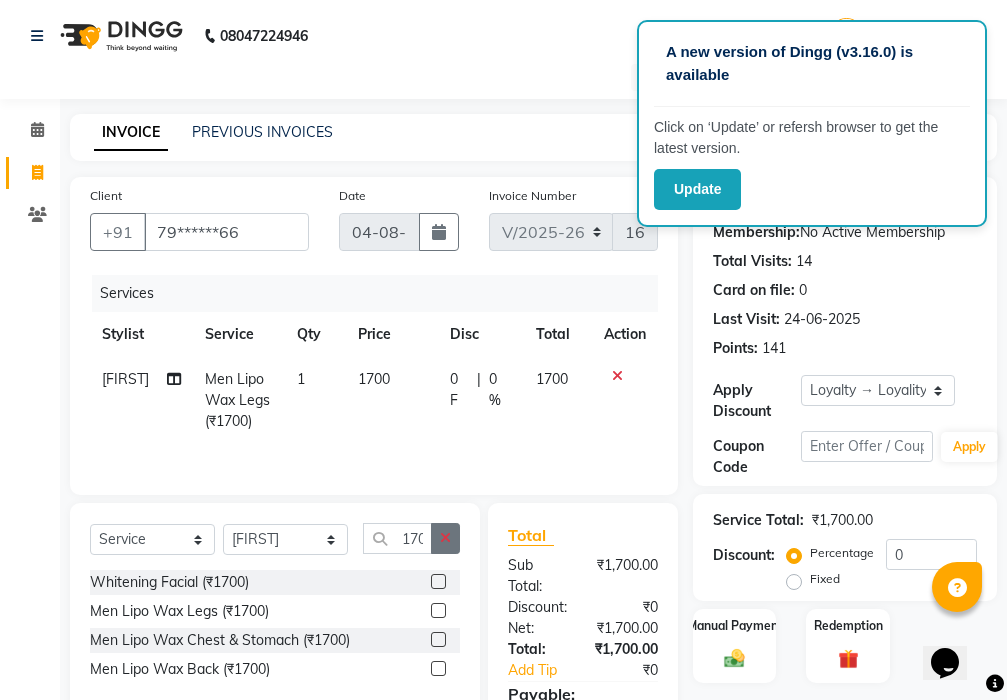 click 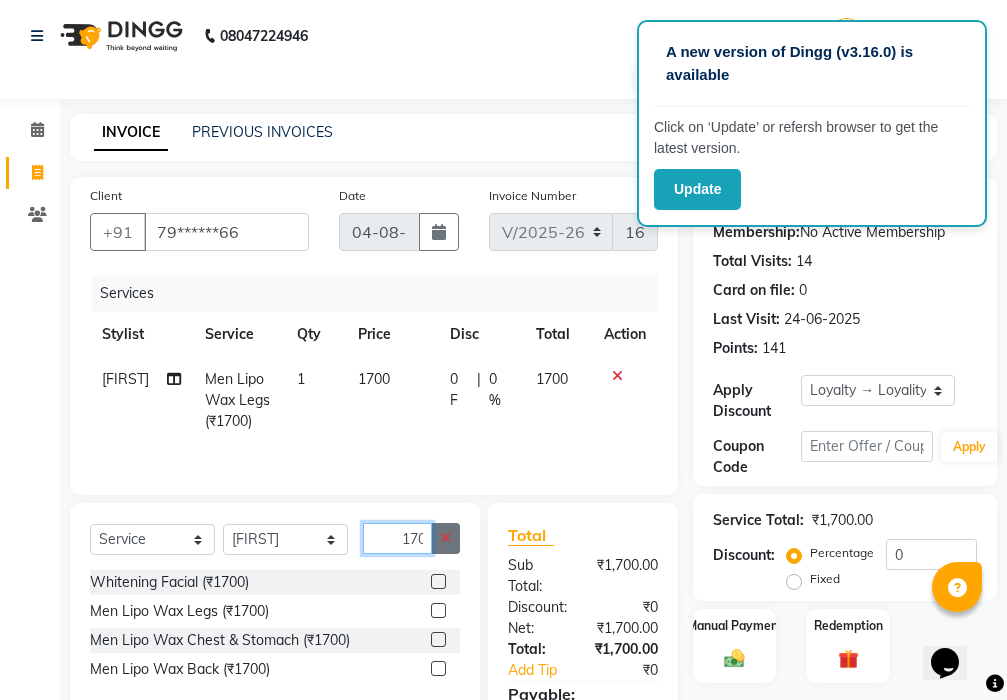 type 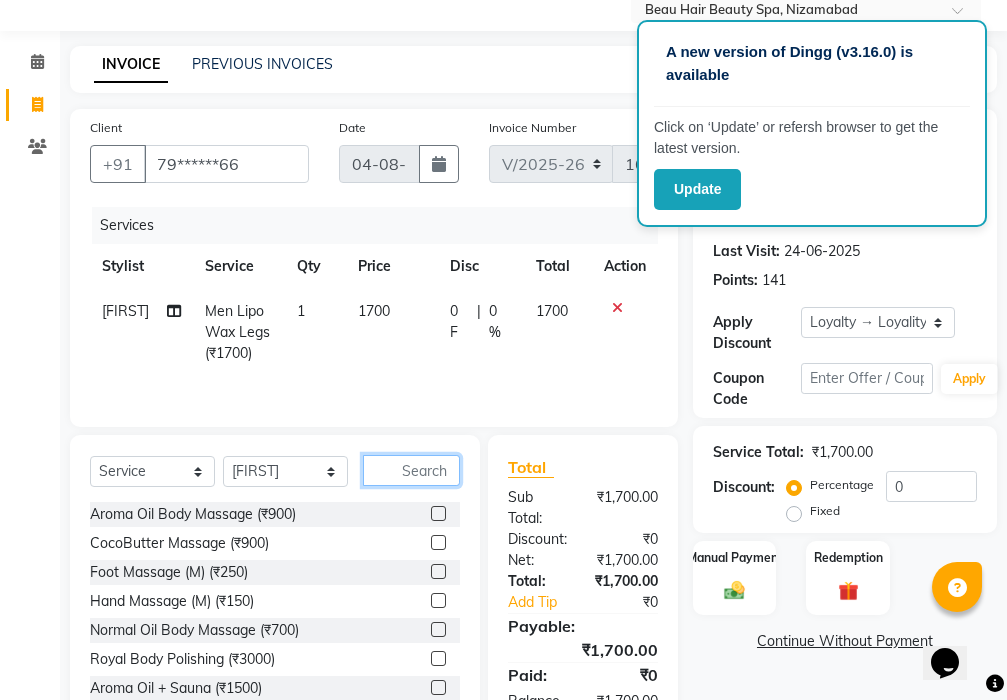scroll, scrollTop: 153, scrollLeft: 0, axis: vertical 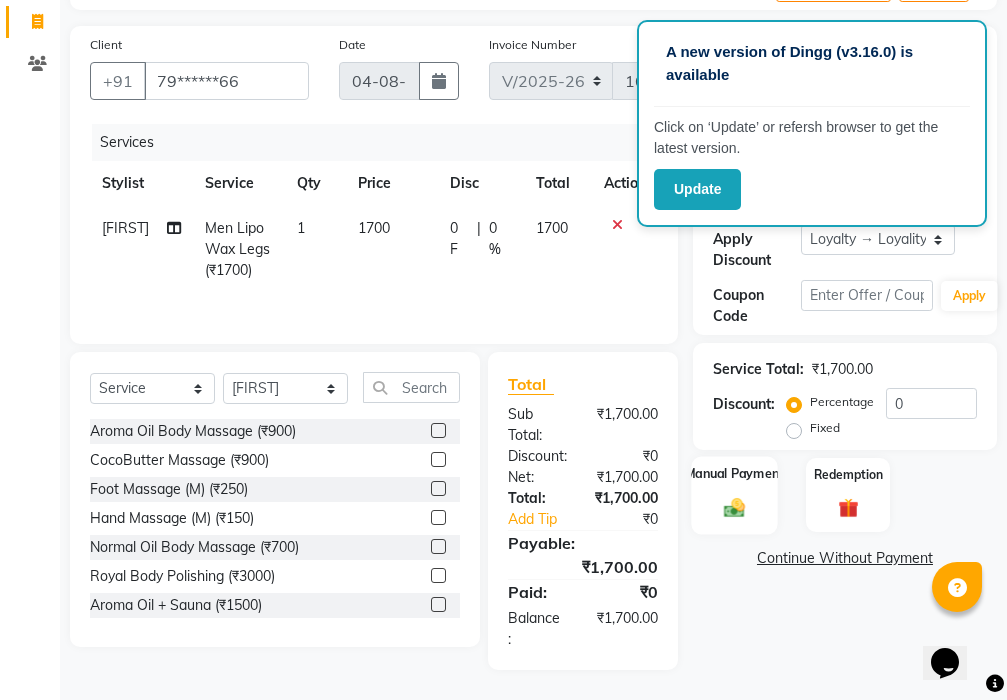click on "Manual Payment" 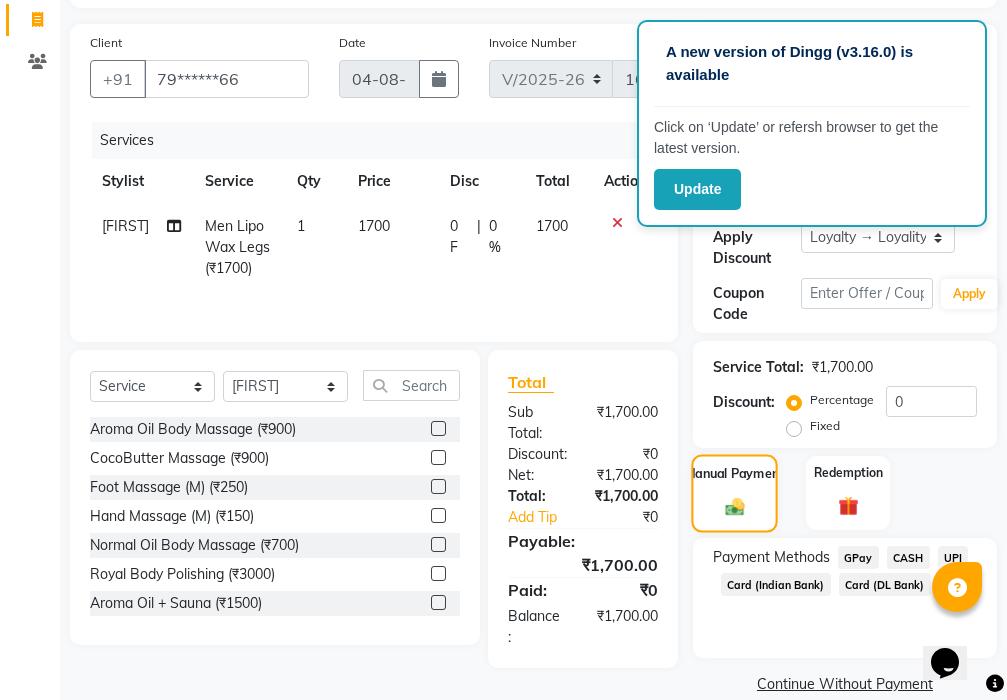 scroll, scrollTop: 182, scrollLeft: 0, axis: vertical 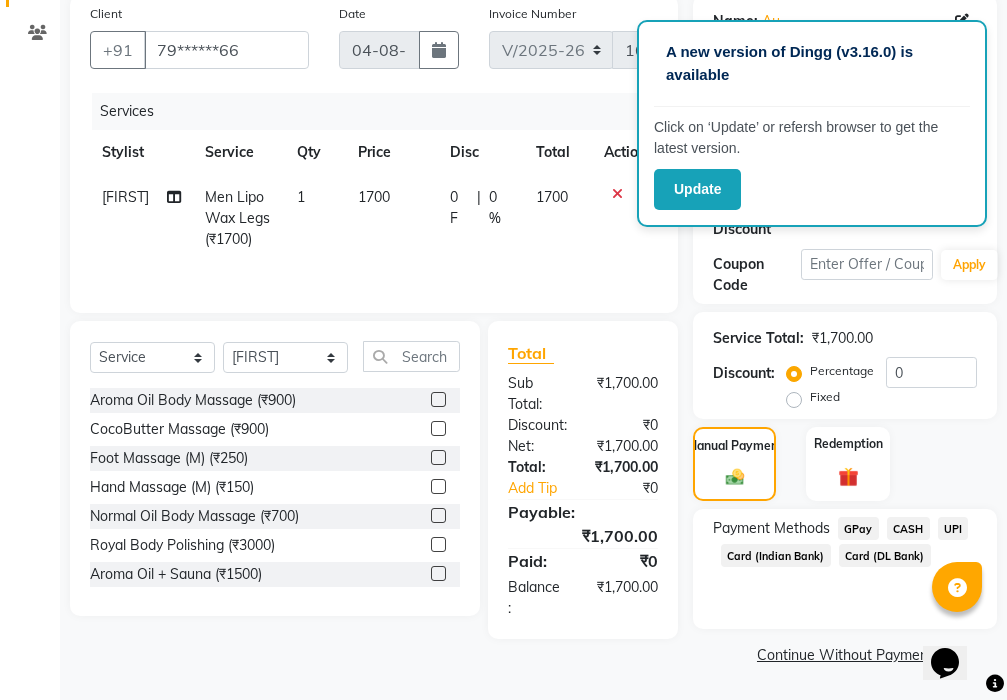 click on "UPI" 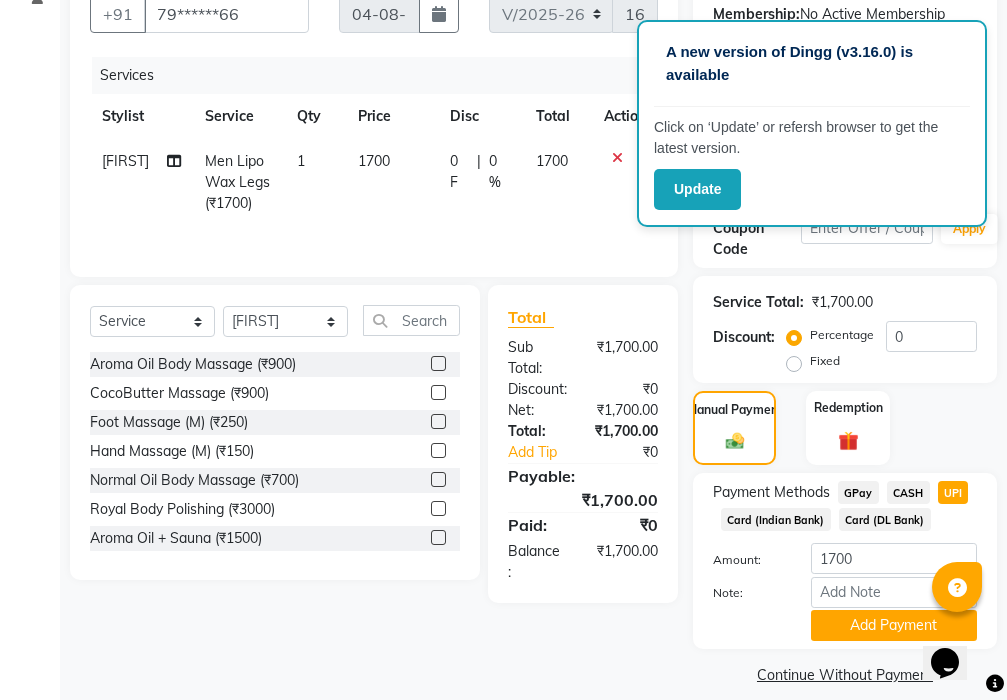 scroll, scrollTop: 238, scrollLeft: 0, axis: vertical 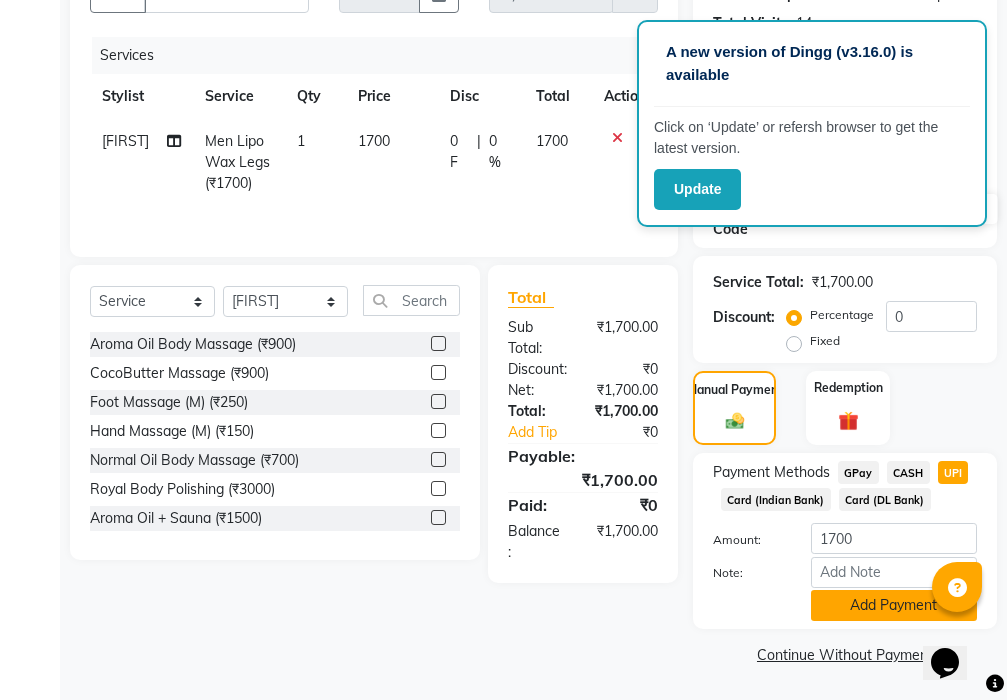 click on "Add Payment" 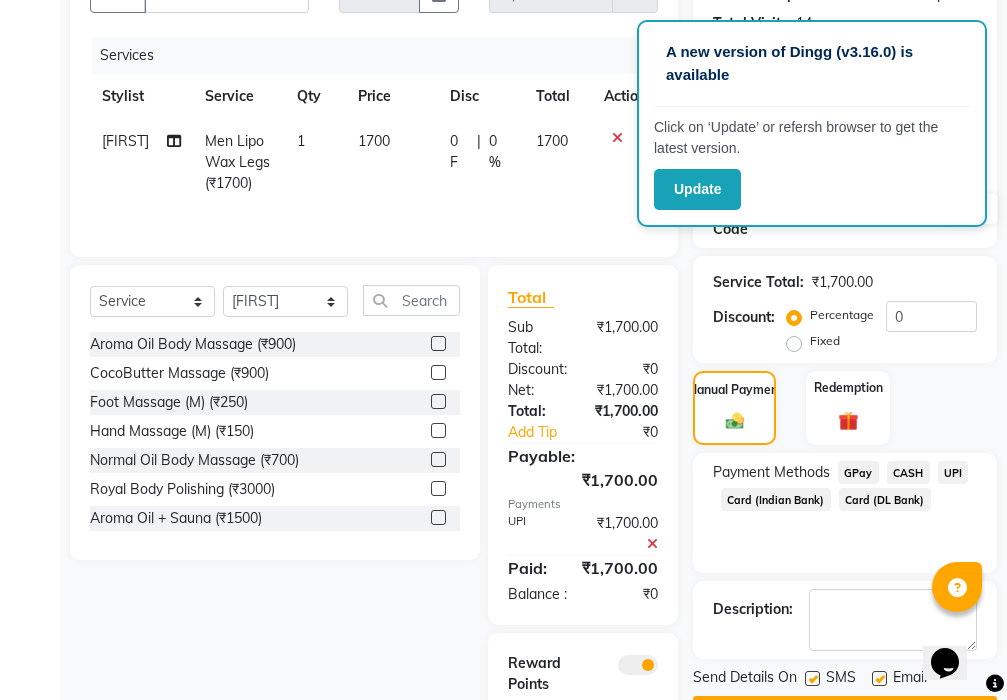 scroll, scrollTop: 377, scrollLeft: 0, axis: vertical 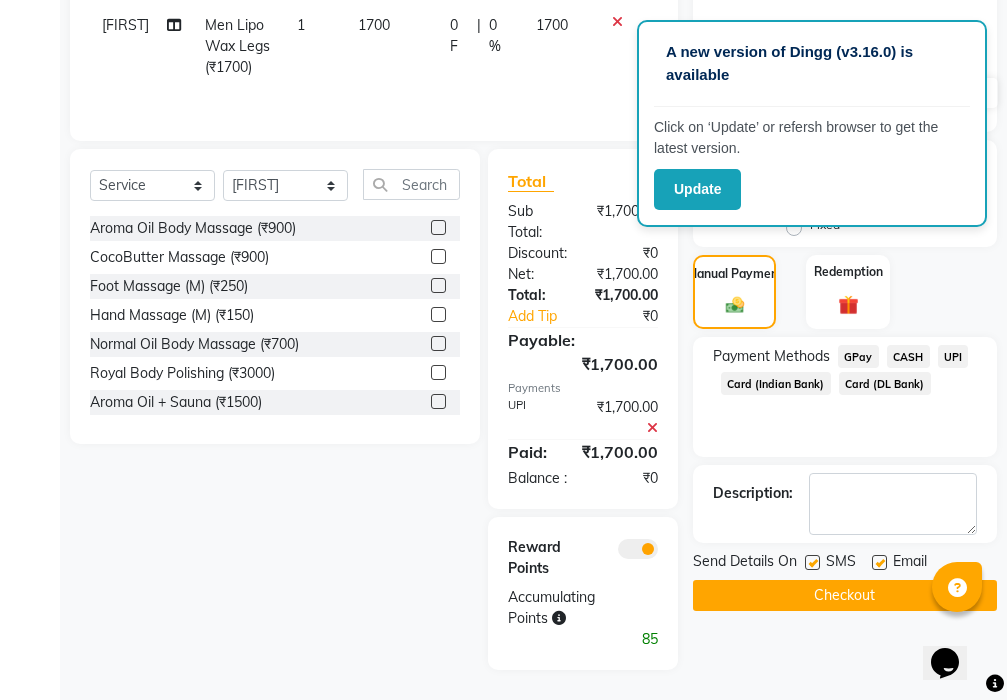 click on "Checkout" 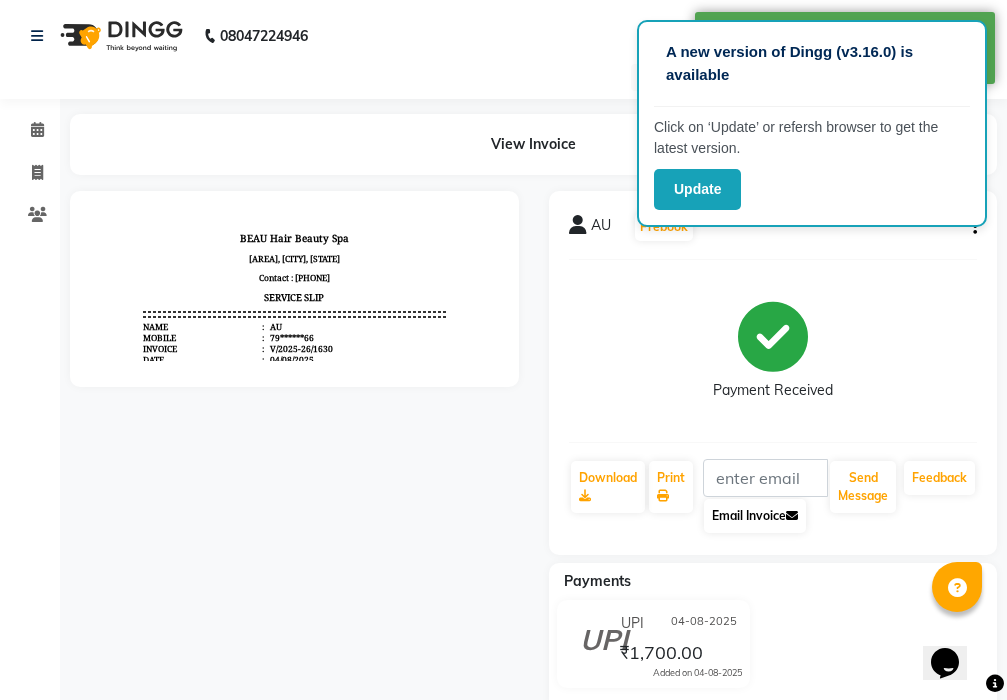 scroll, scrollTop: 0, scrollLeft: 0, axis: both 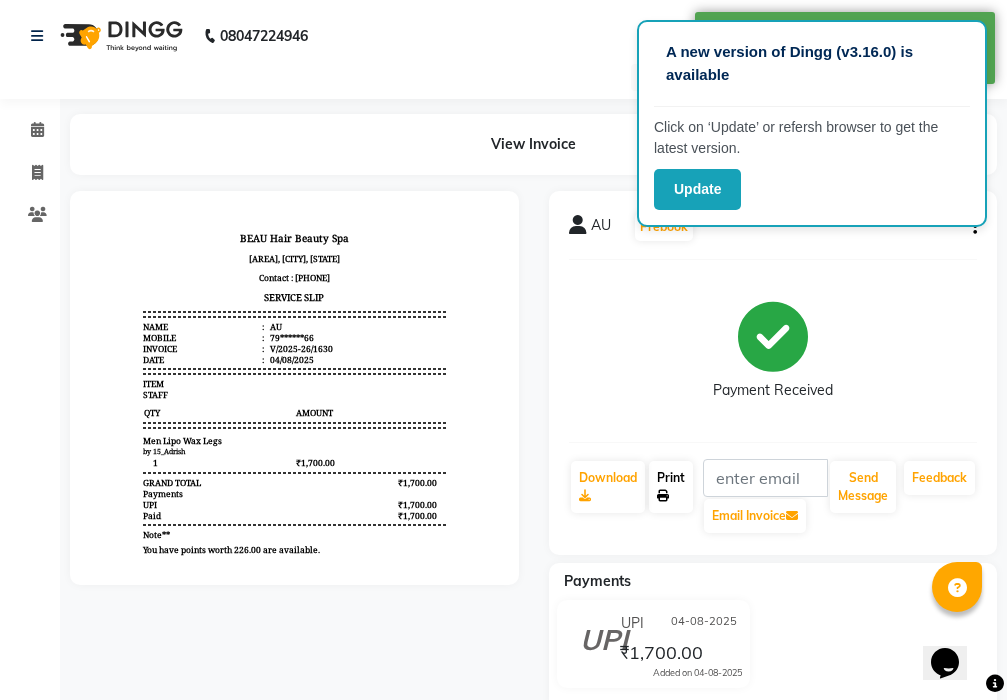 click on "Print" 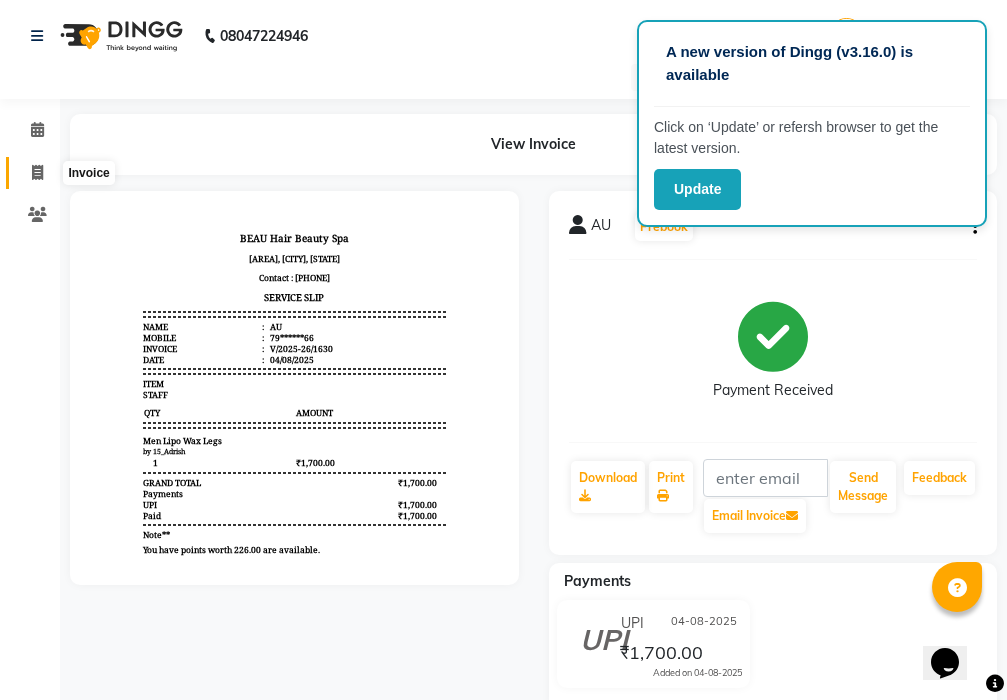click 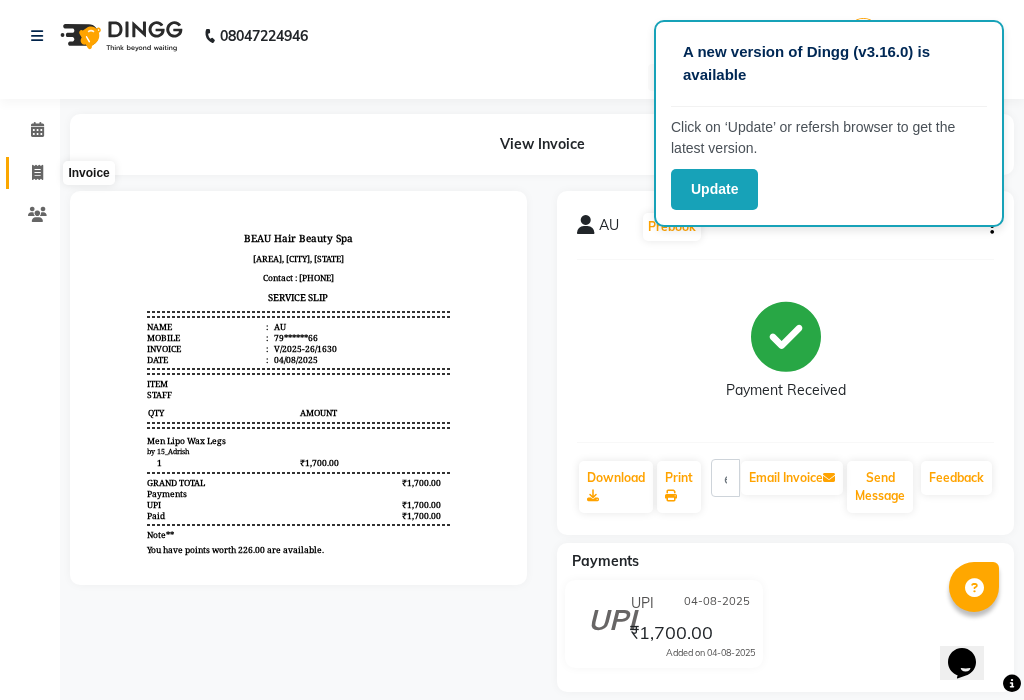 select on "service" 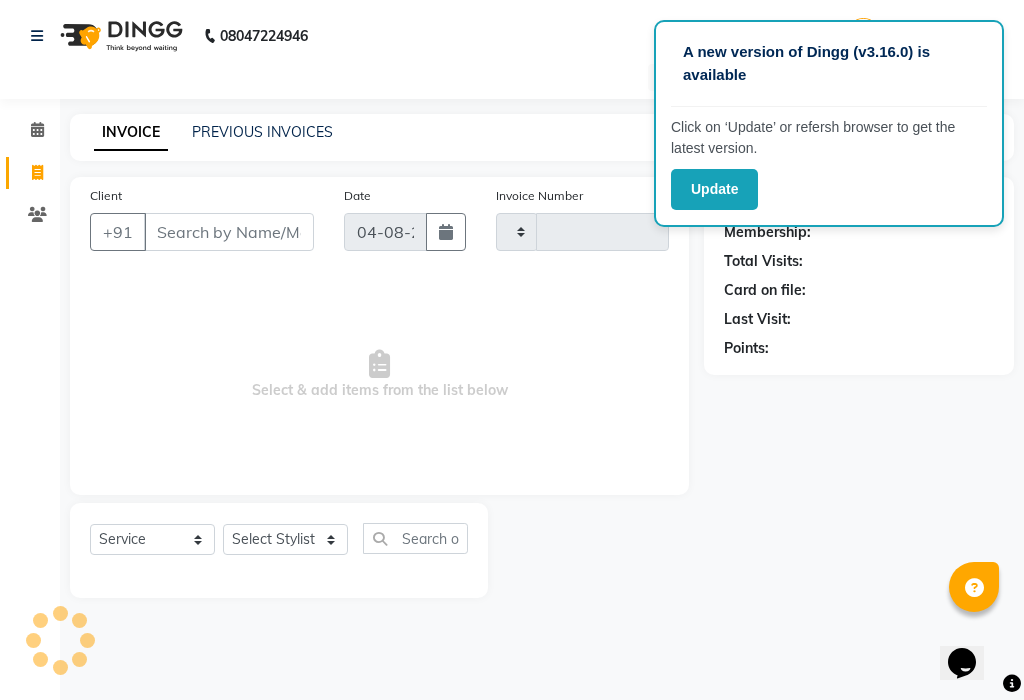 type on "1631" 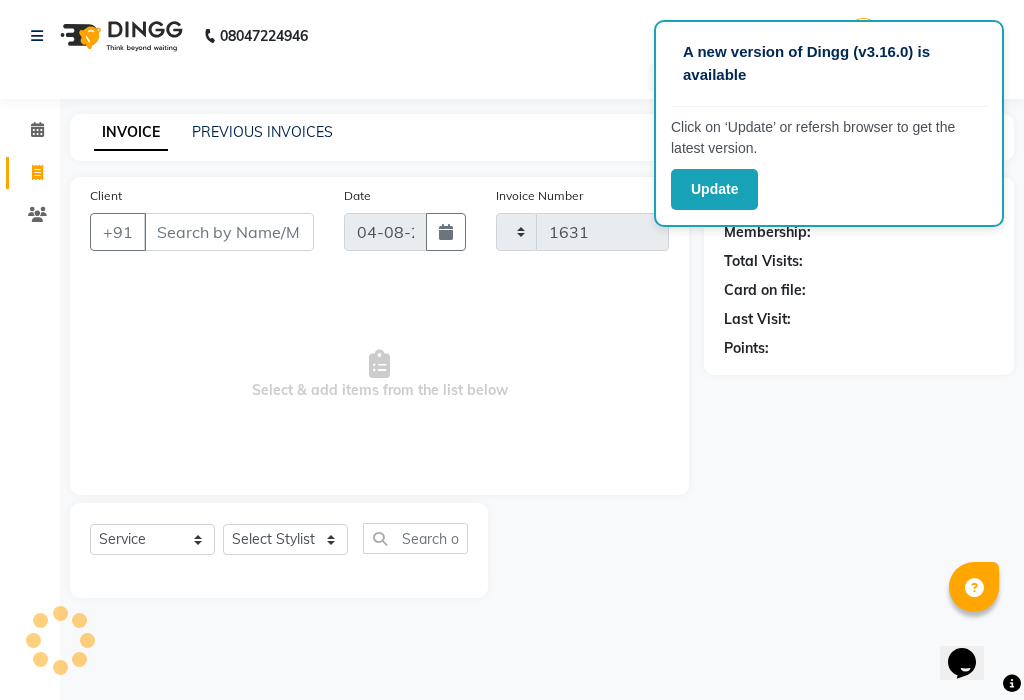 select on "3470" 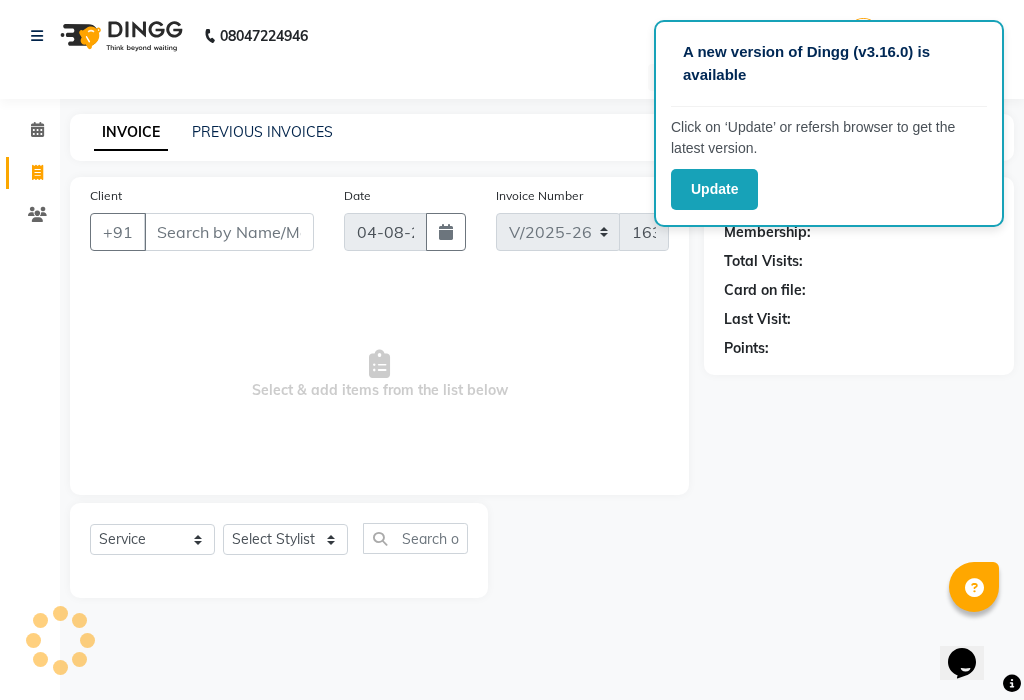 click on "Client" at bounding box center (229, 232) 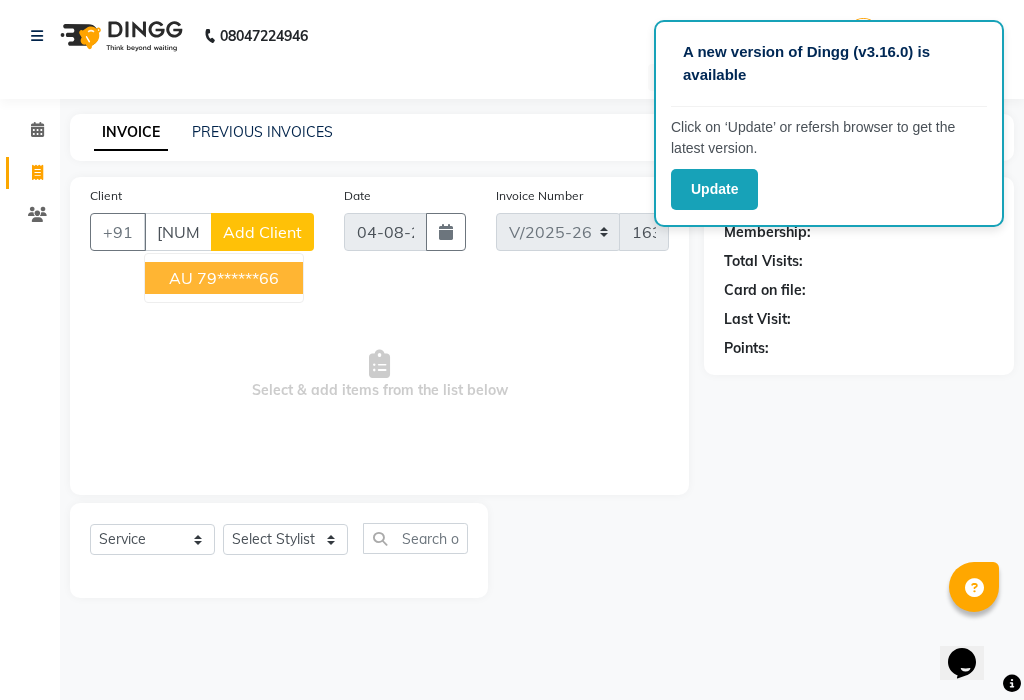 click on "AU [PHONE]" at bounding box center [224, 278] 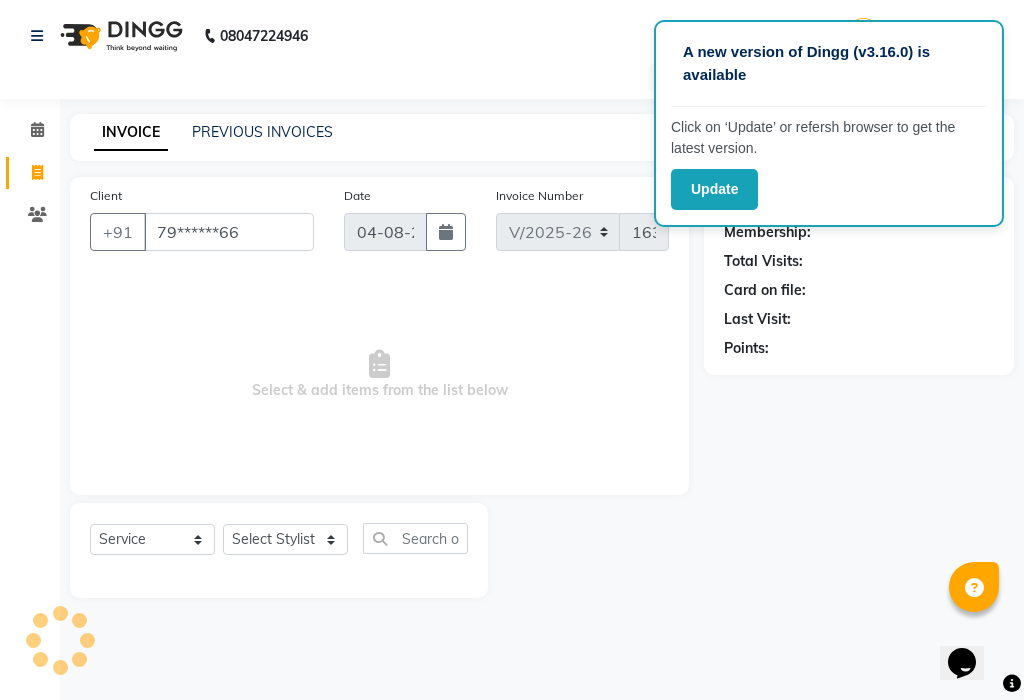 type on "79******66" 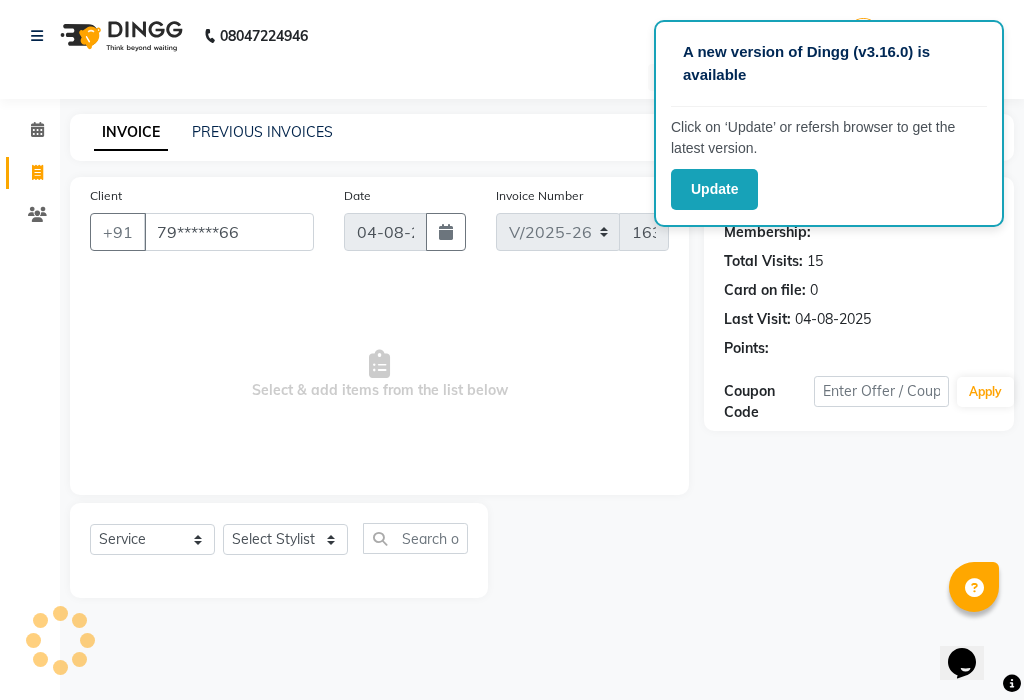 select on "1: Object" 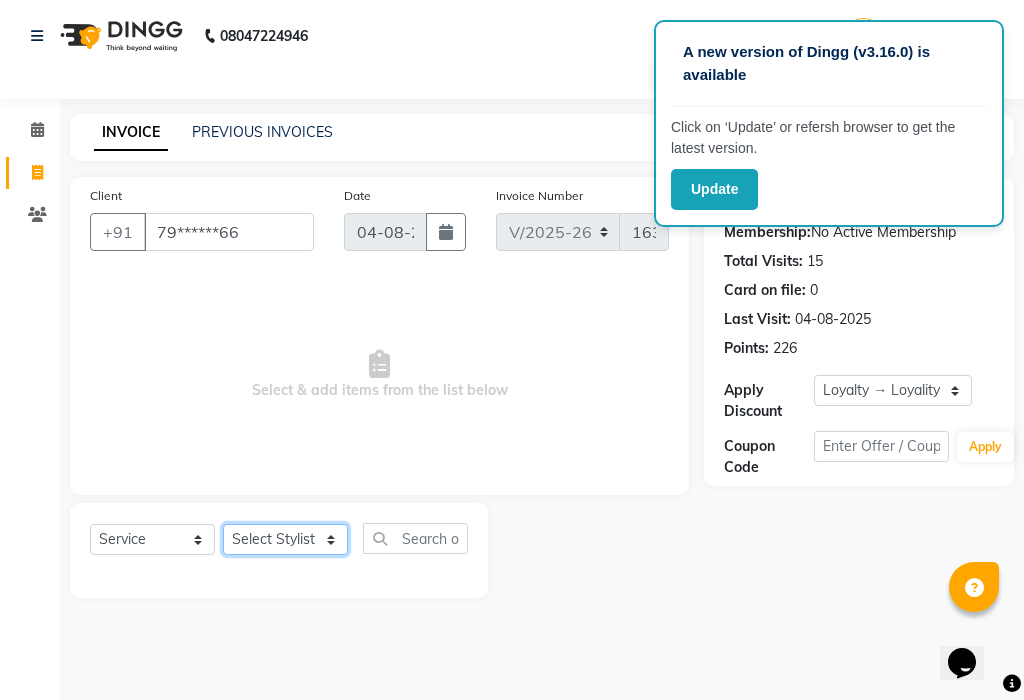 click on "Select Stylist 01_Front Desk 04_Lavanya 07_Manjushree 11_Ramesh 15_Adrish 26_Srinivas 99_Vishal Sir" 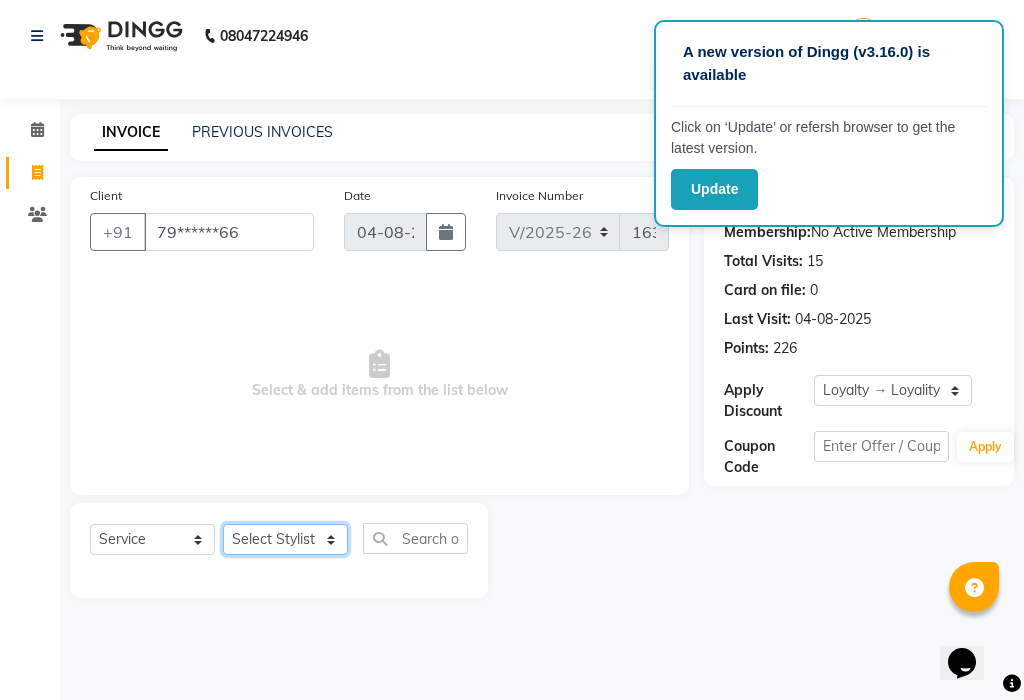 select on "15615" 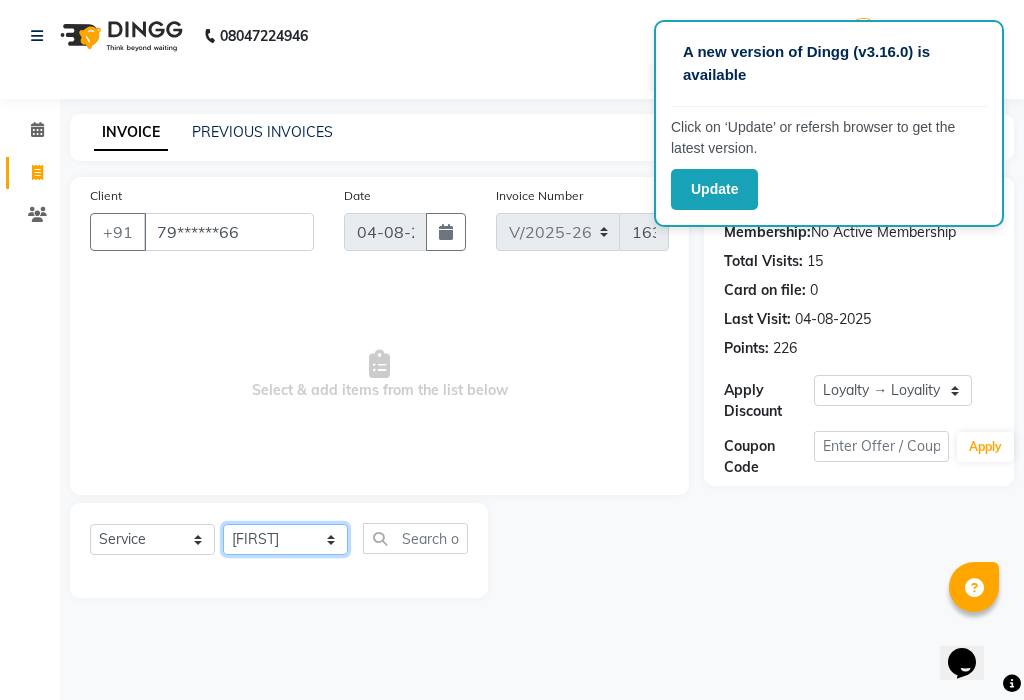 click on "Select Stylist 01_Front Desk 04_Lavanya 07_Manjushree 11_Ramesh 15_Adrish 26_Srinivas 99_Vishal Sir" 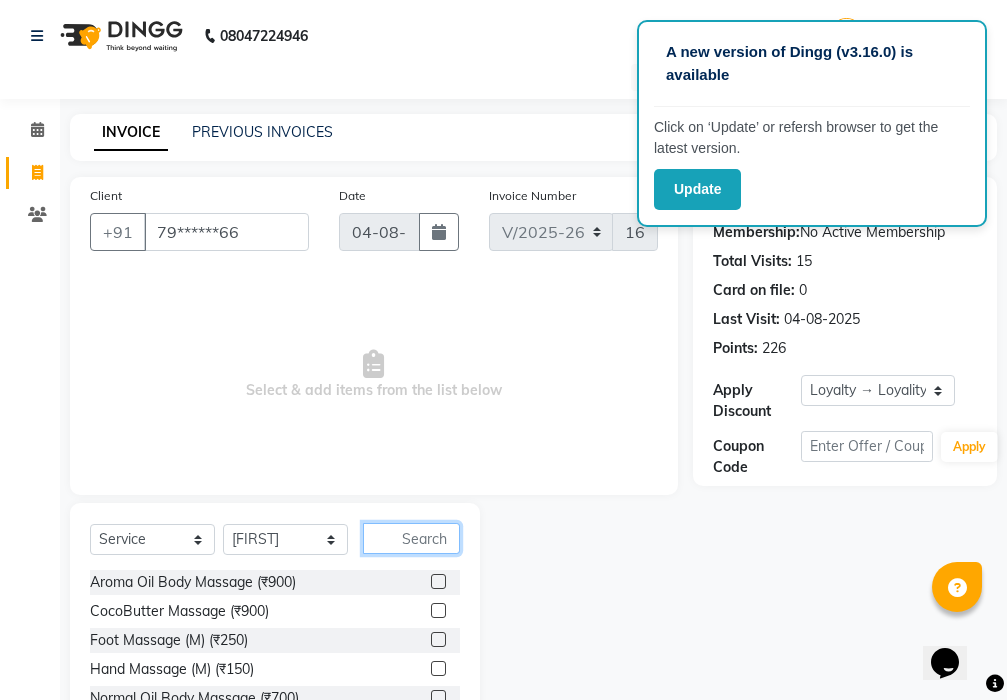 click 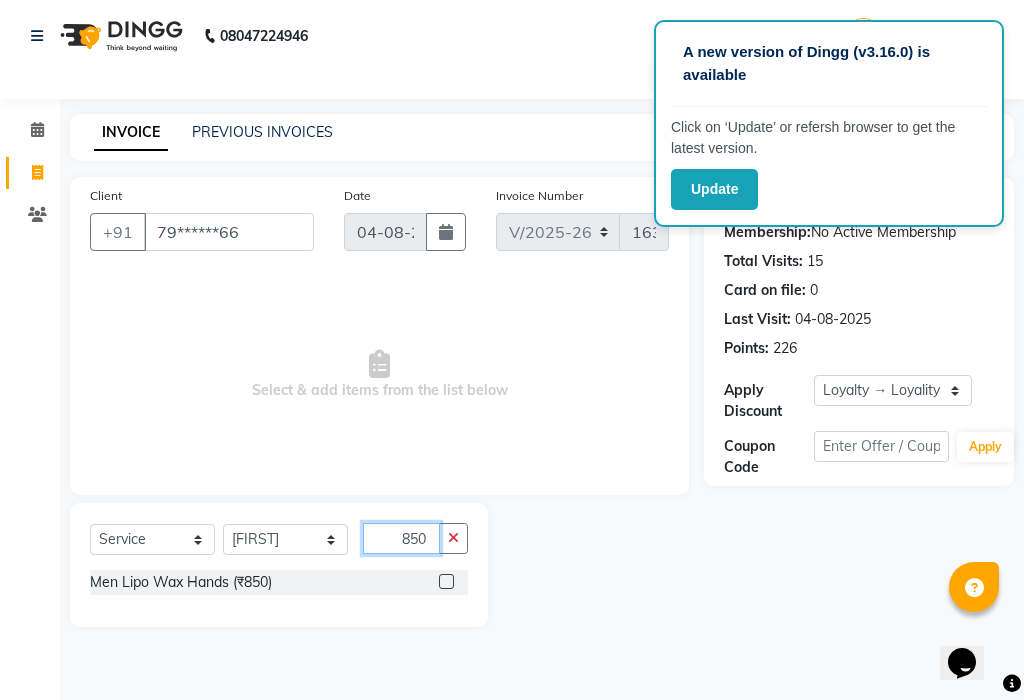 type on "850" 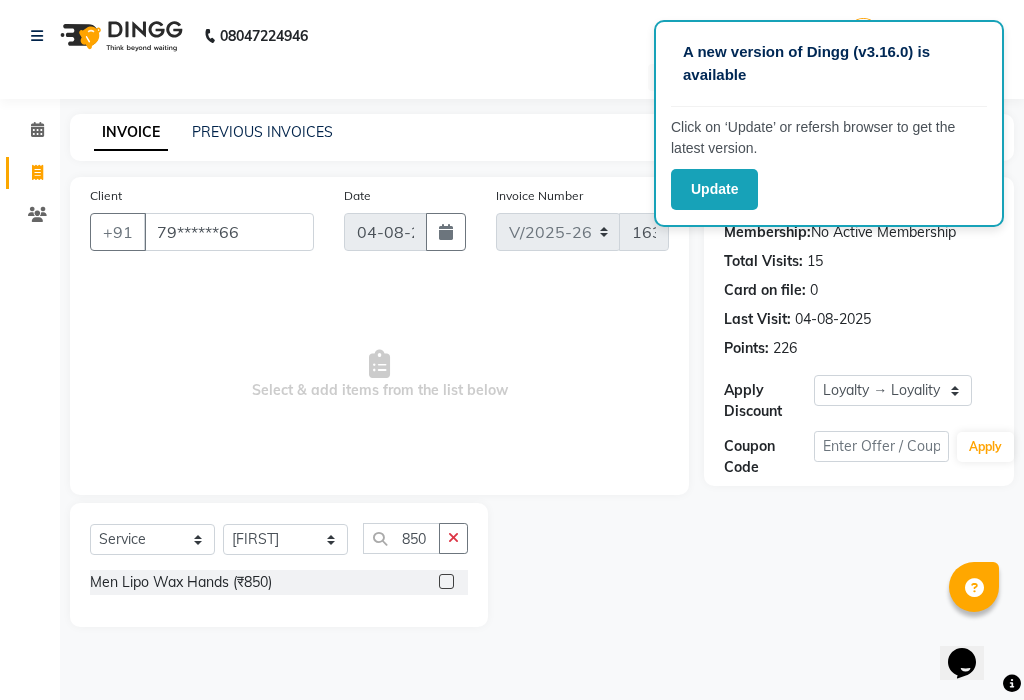 click 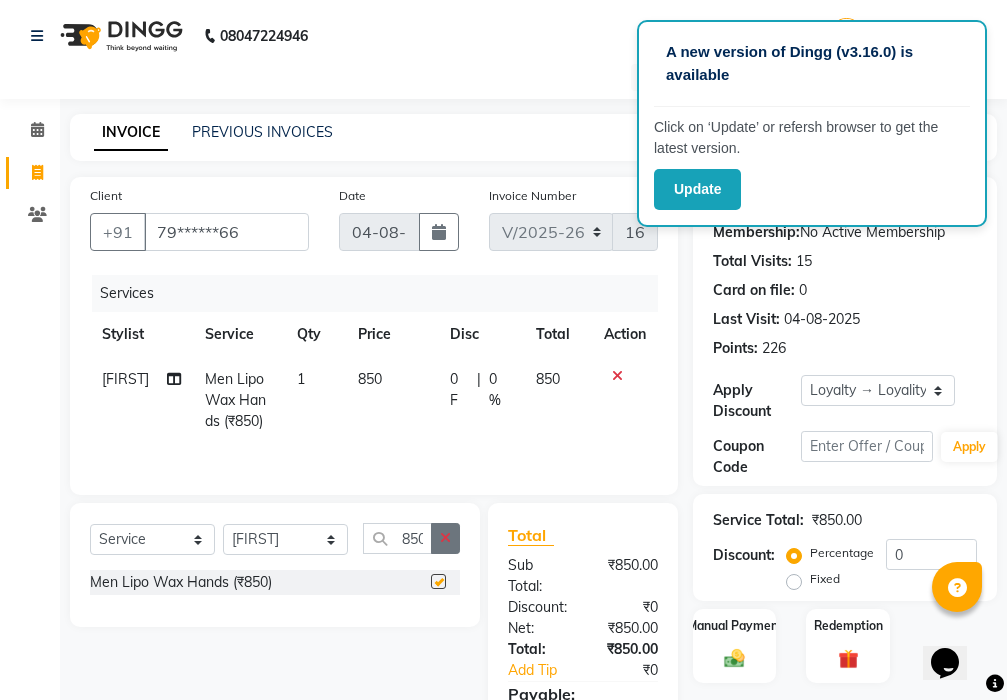 checkbox on "false" 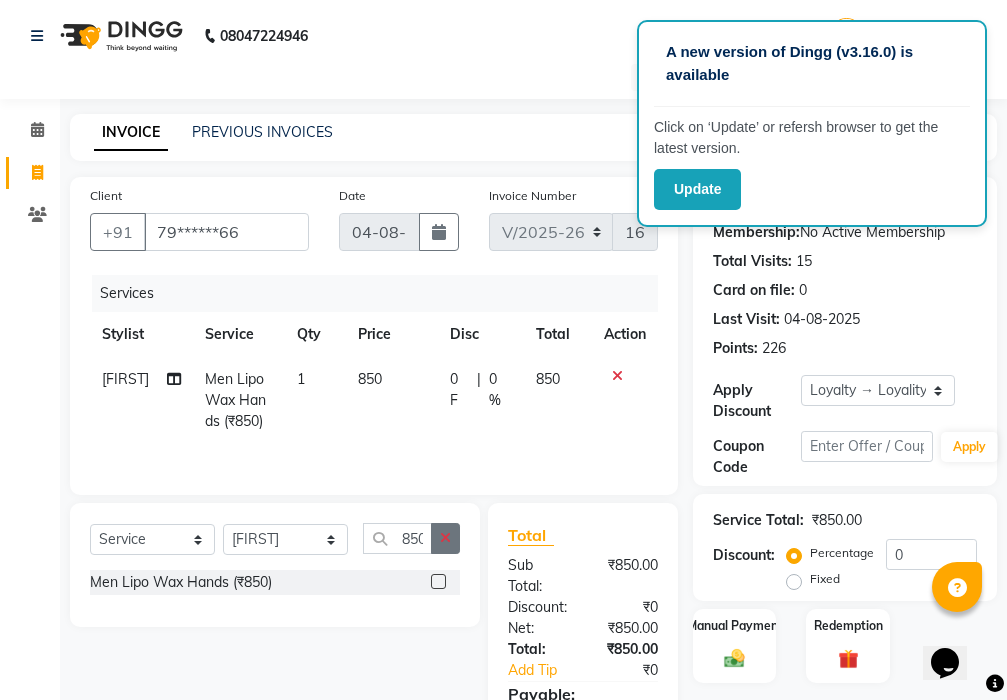 click 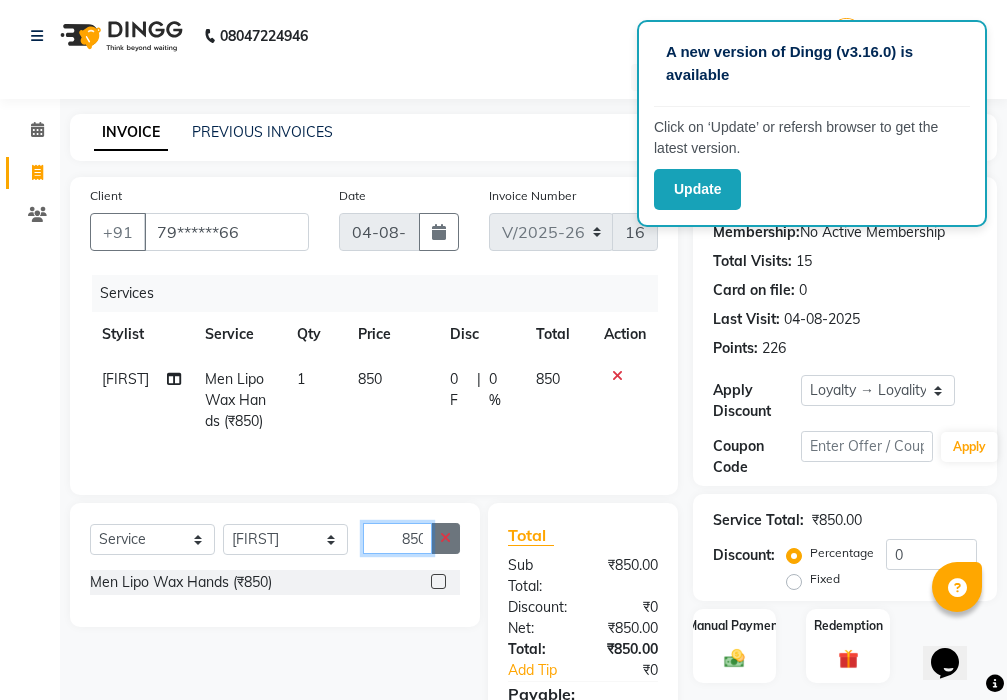 type 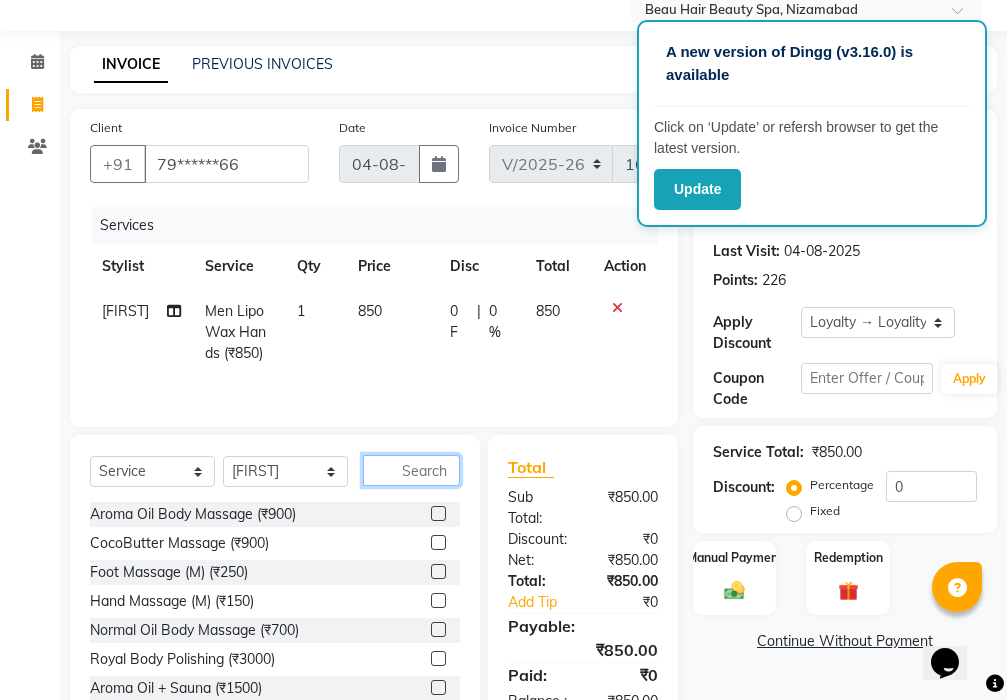 scroll, scrollTop: 153, scrollLeft: 0, axis: vertical 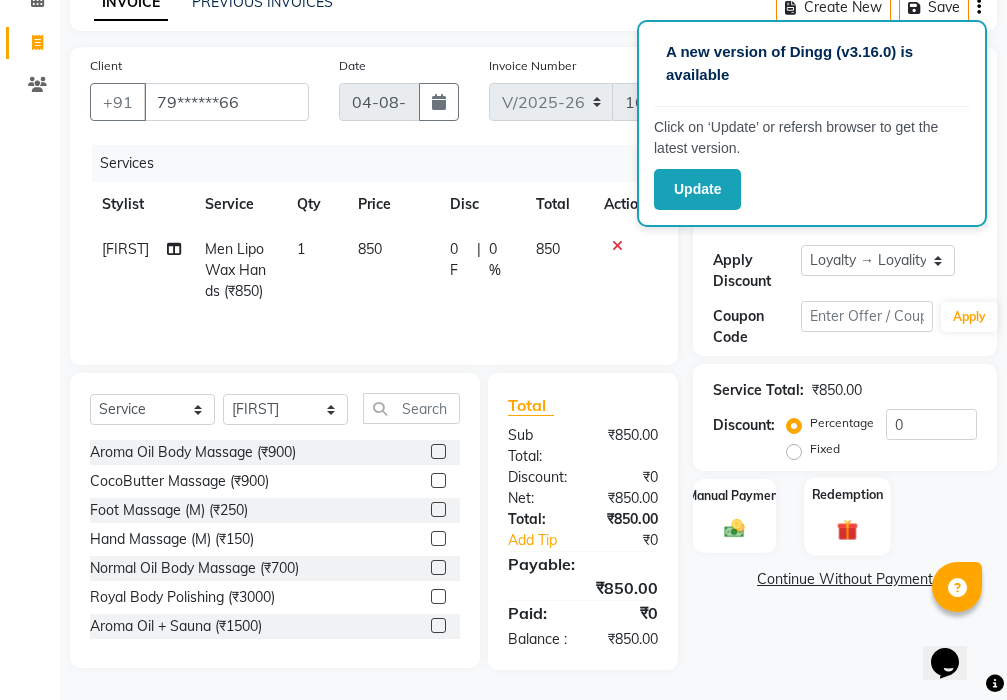 click on "Redemption" 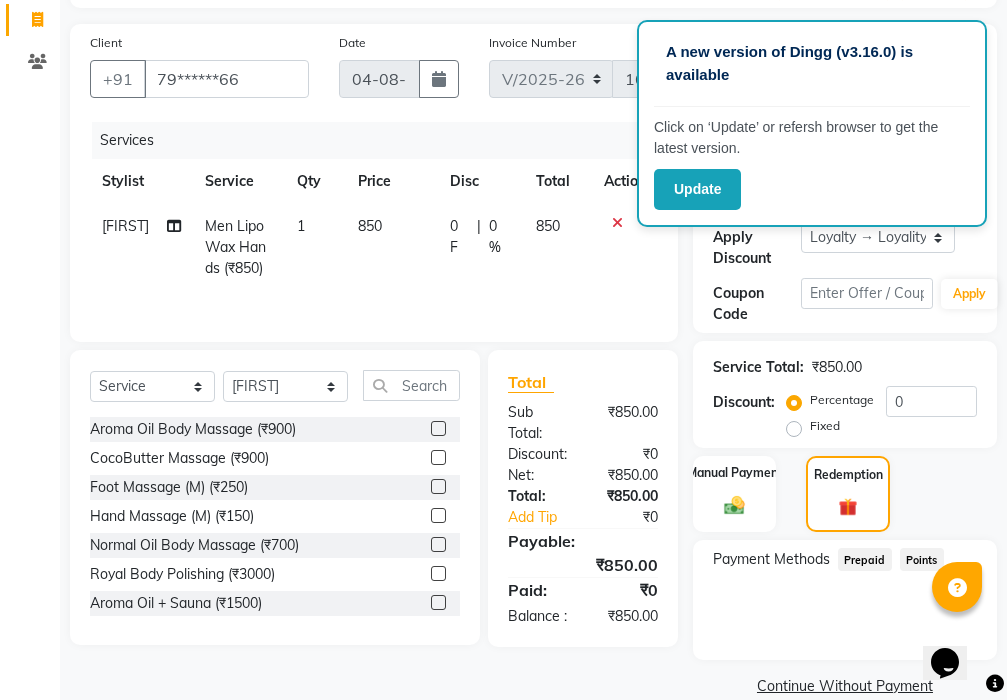 click on "Points" 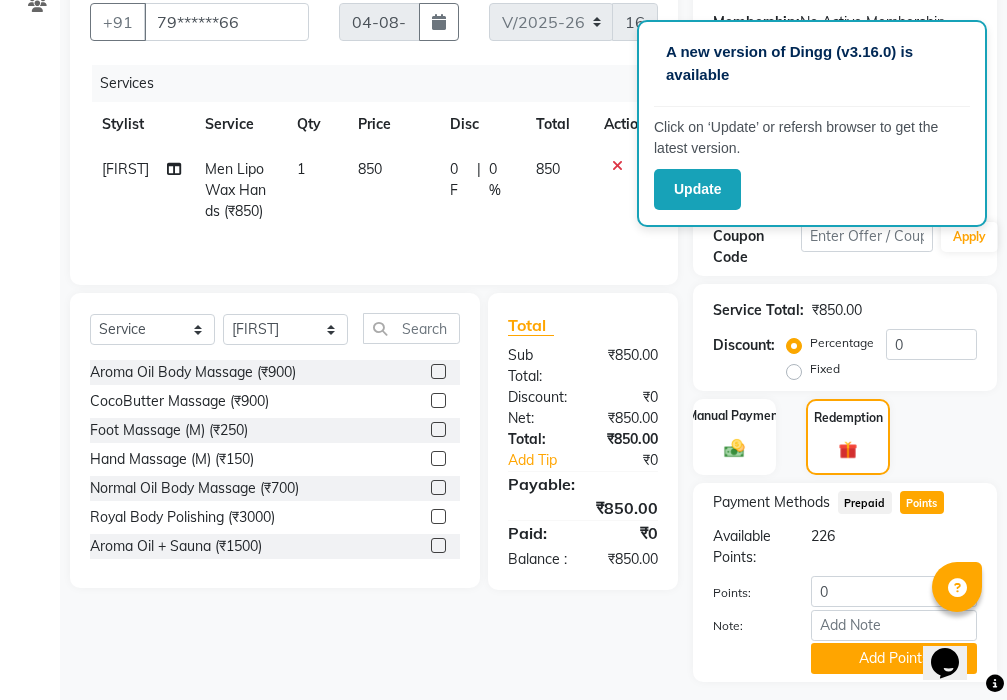 scroll, scrollTop: 263, scrollLeft: 0, axis: vertical 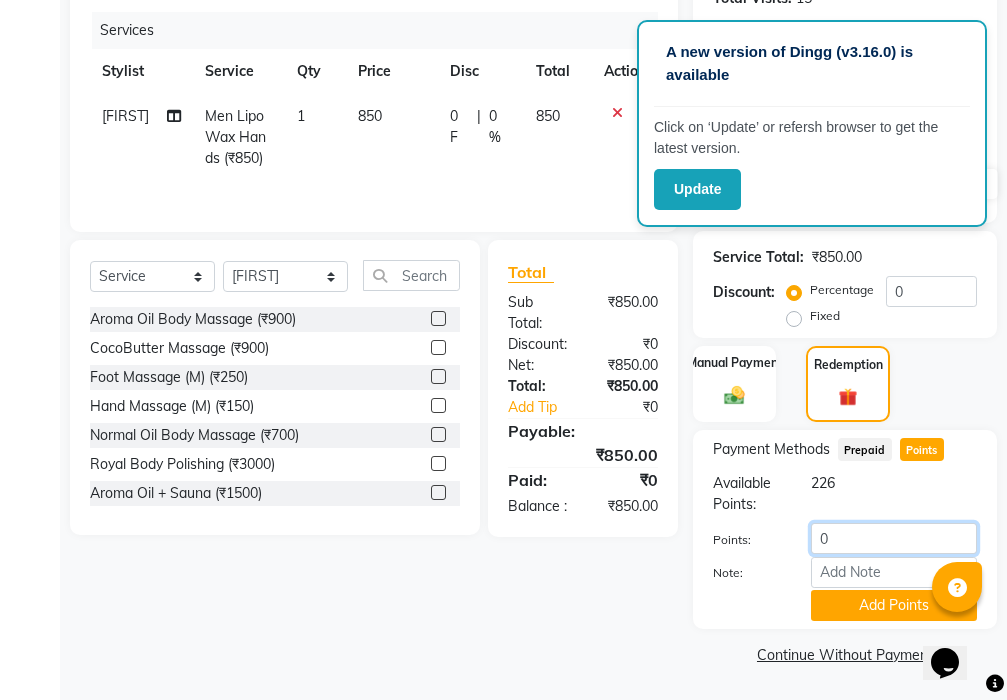 click on "0" 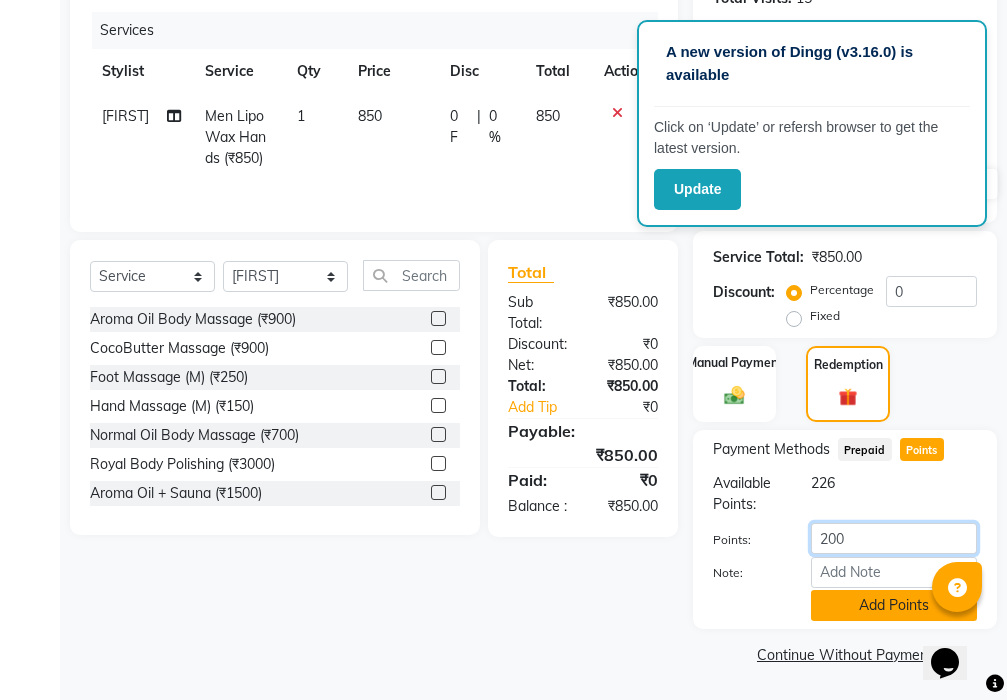 type on "200" 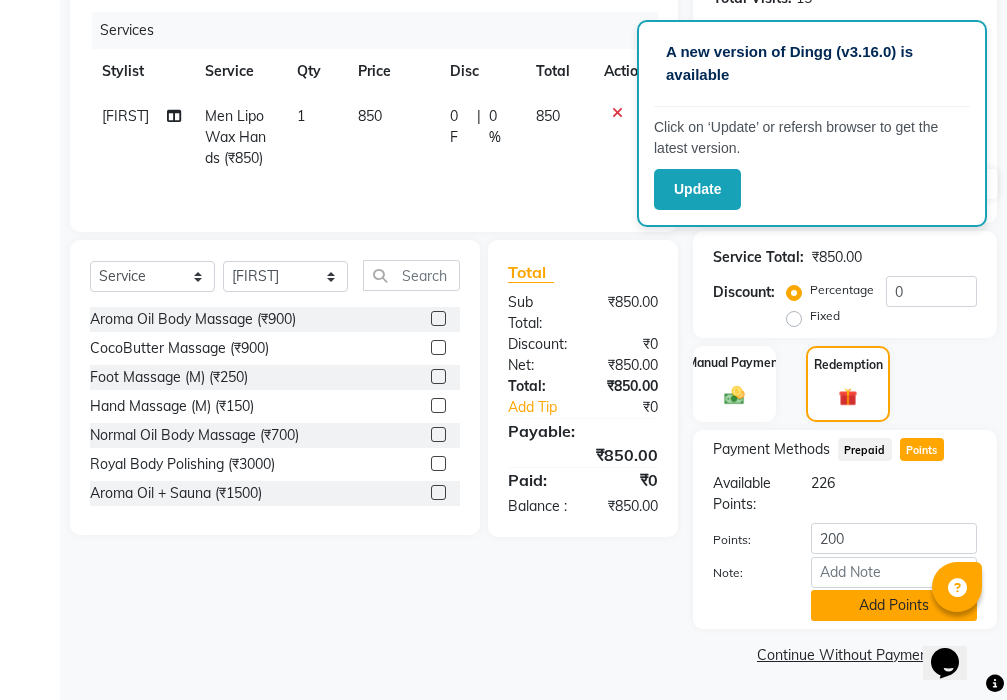 click on "Add Points" 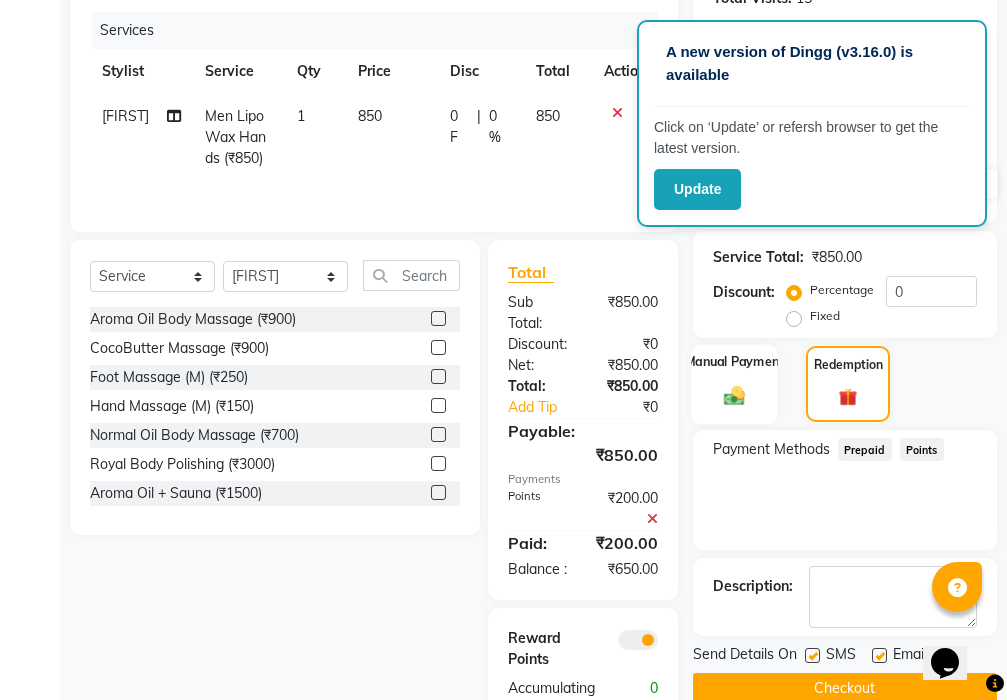 click on "Manual Payment" 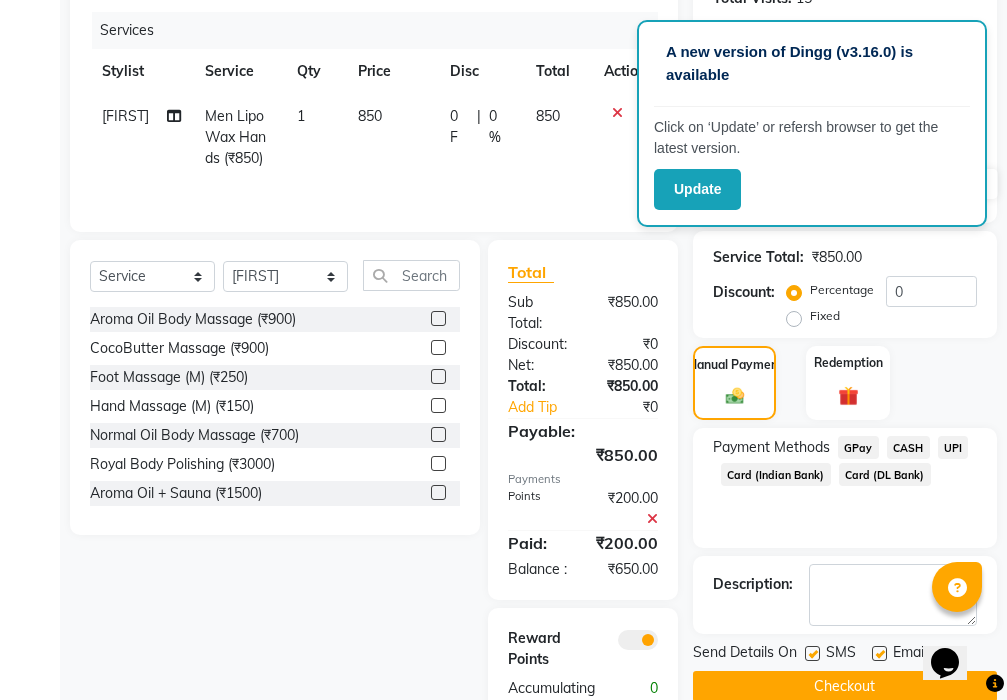 click on "UPI" 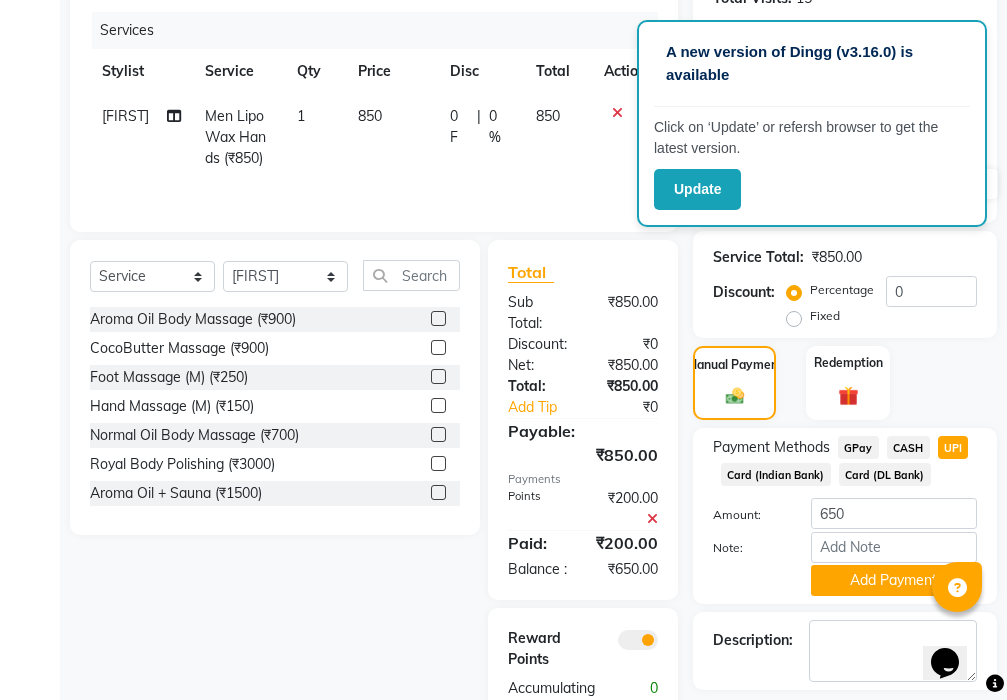 click on "Add Payment" 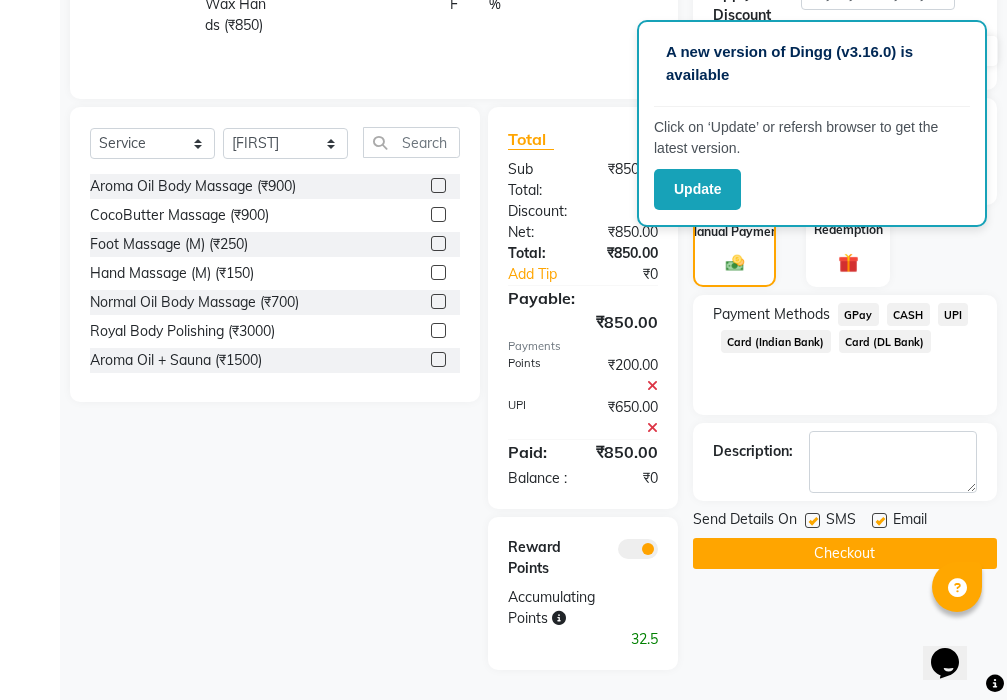 scroll, scrollTop: 419, scrollLeft: 0, axis: vertical 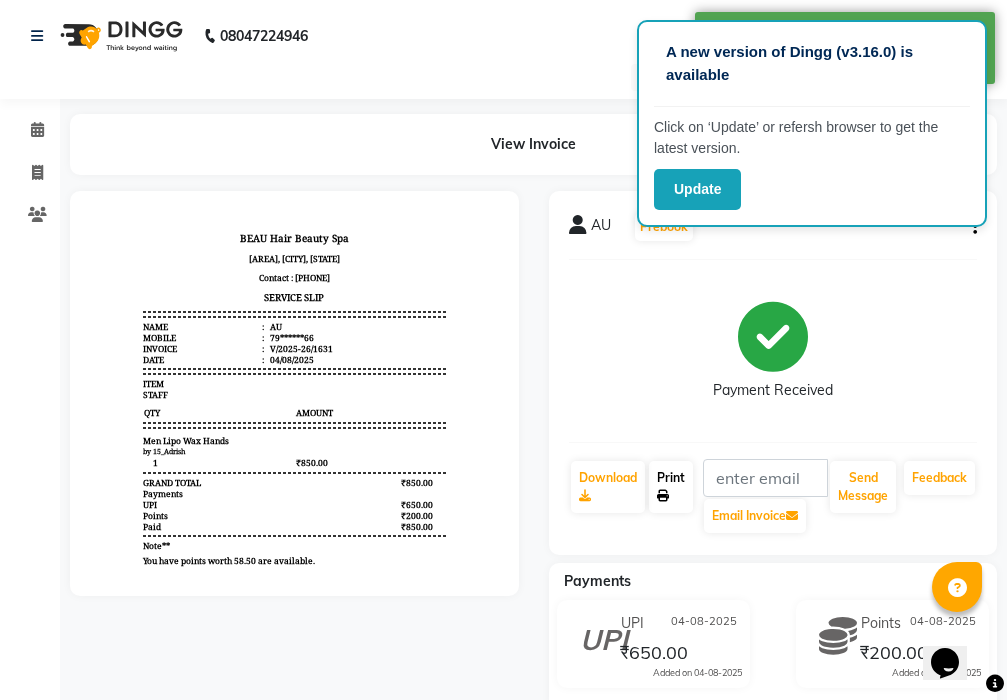 click 